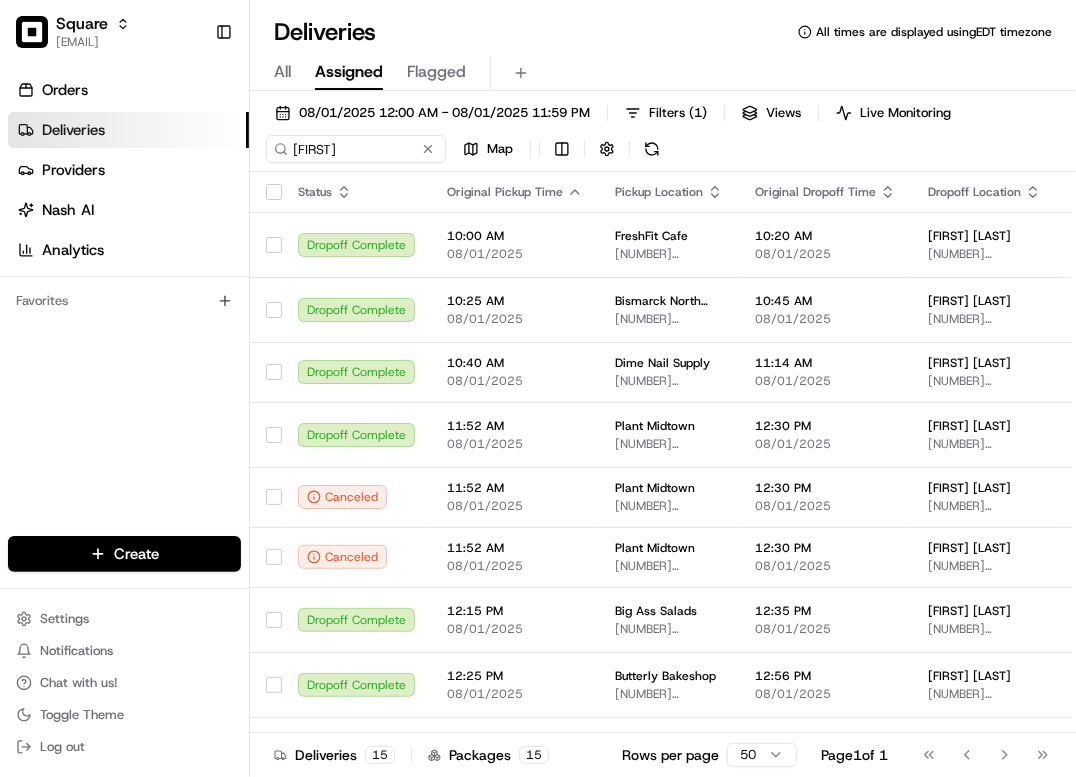 scroll, scrollTop: 0, scrollLeft: 0, axis: both 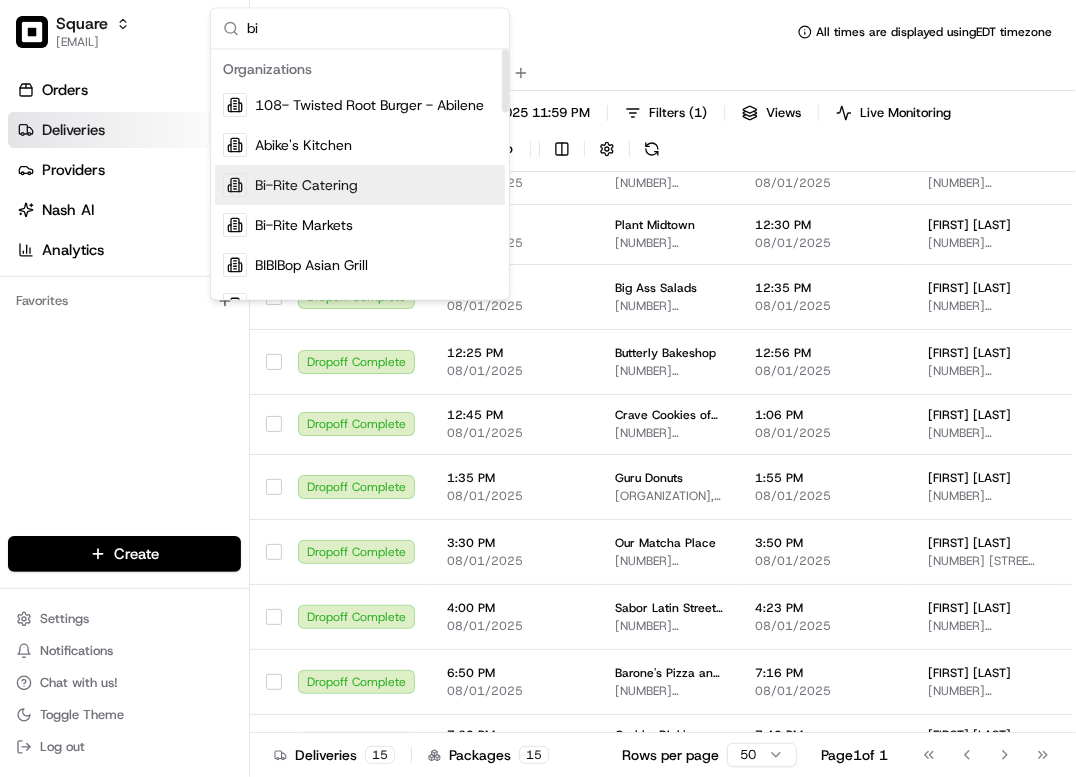 type on "bi" 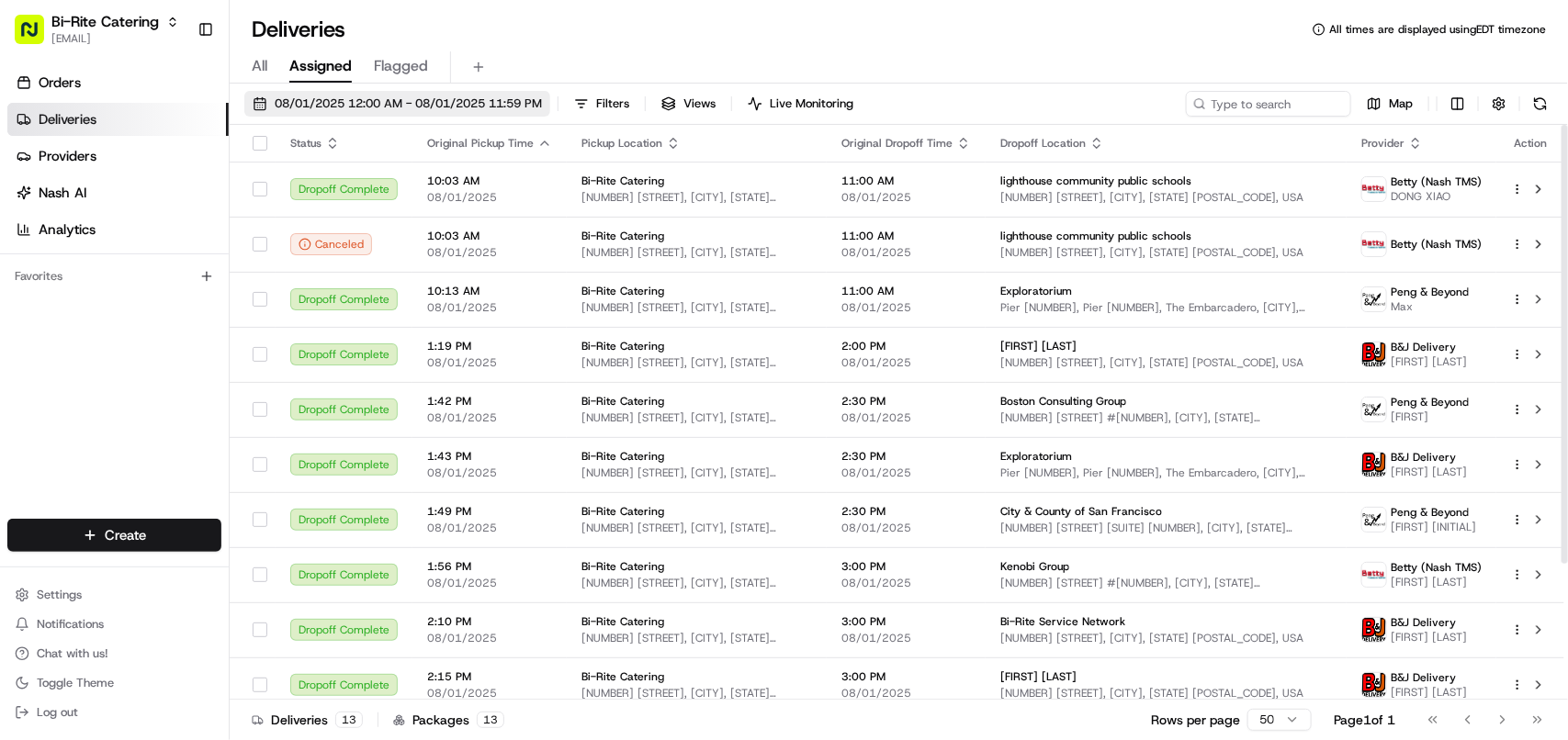 click on "08/01/2025 12:00 AM - 08/01/2025 11:59 PM" at bounding box center (408, 104) 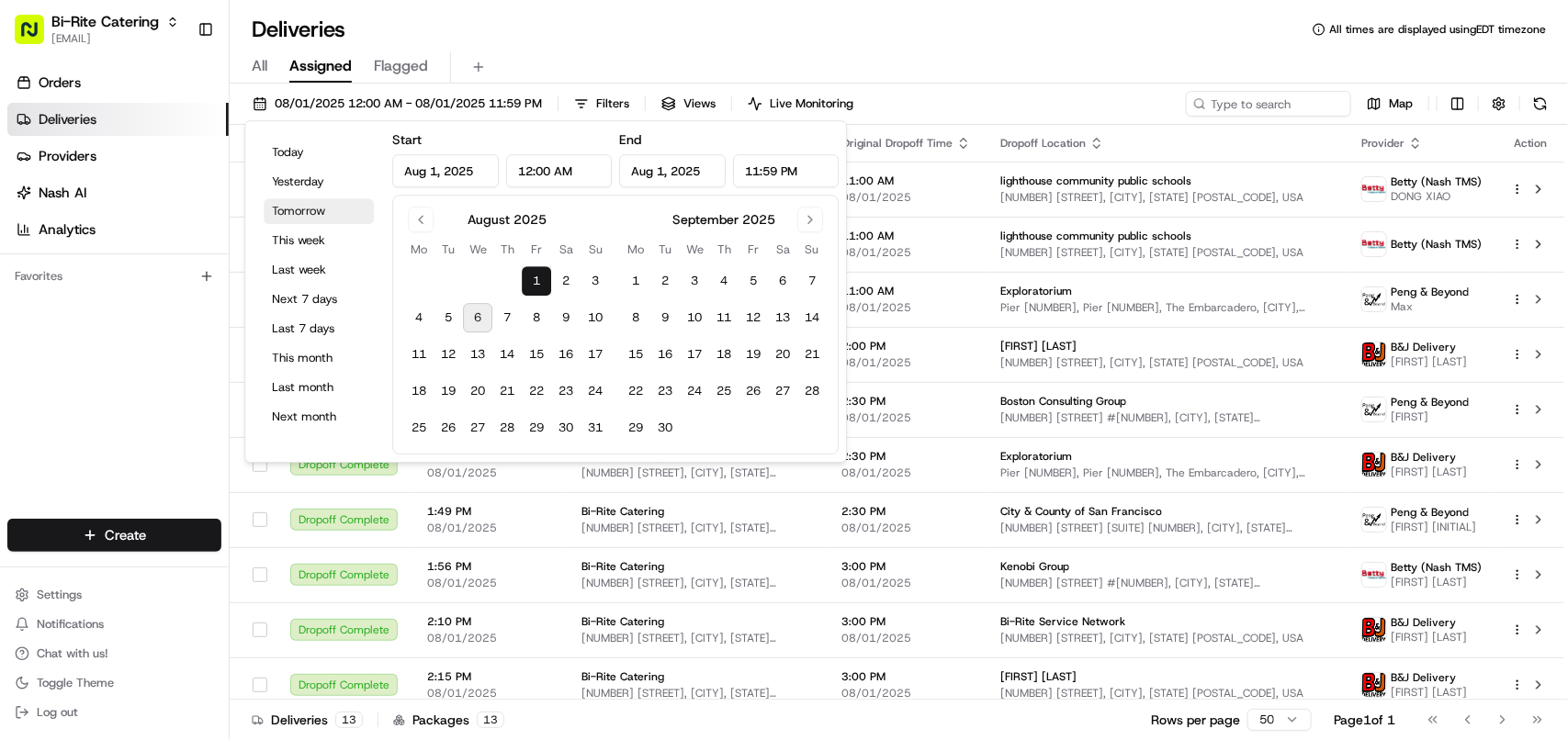 click on "Tomorrow" at bounding box center [319, 211] 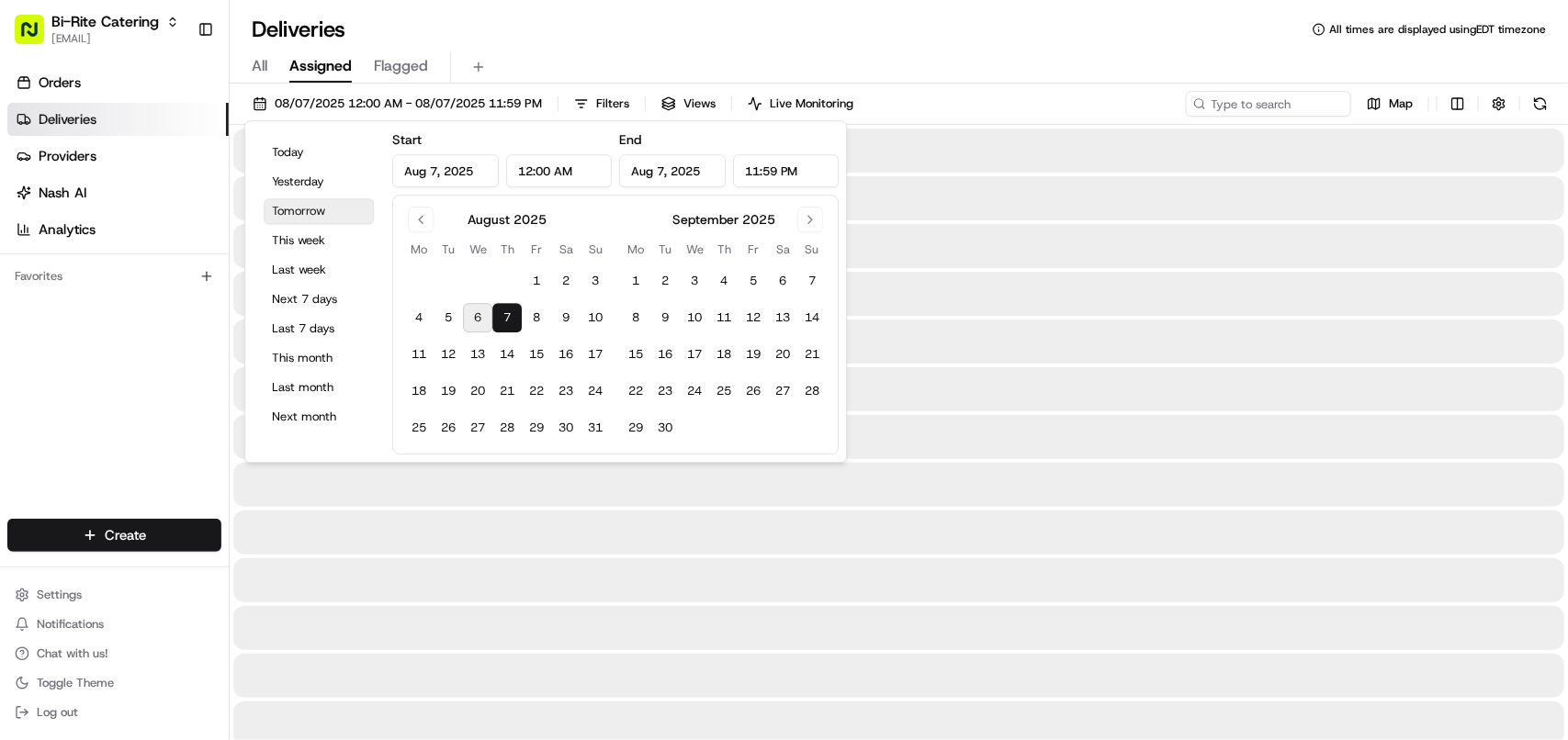type on "Aug 7, 2025" 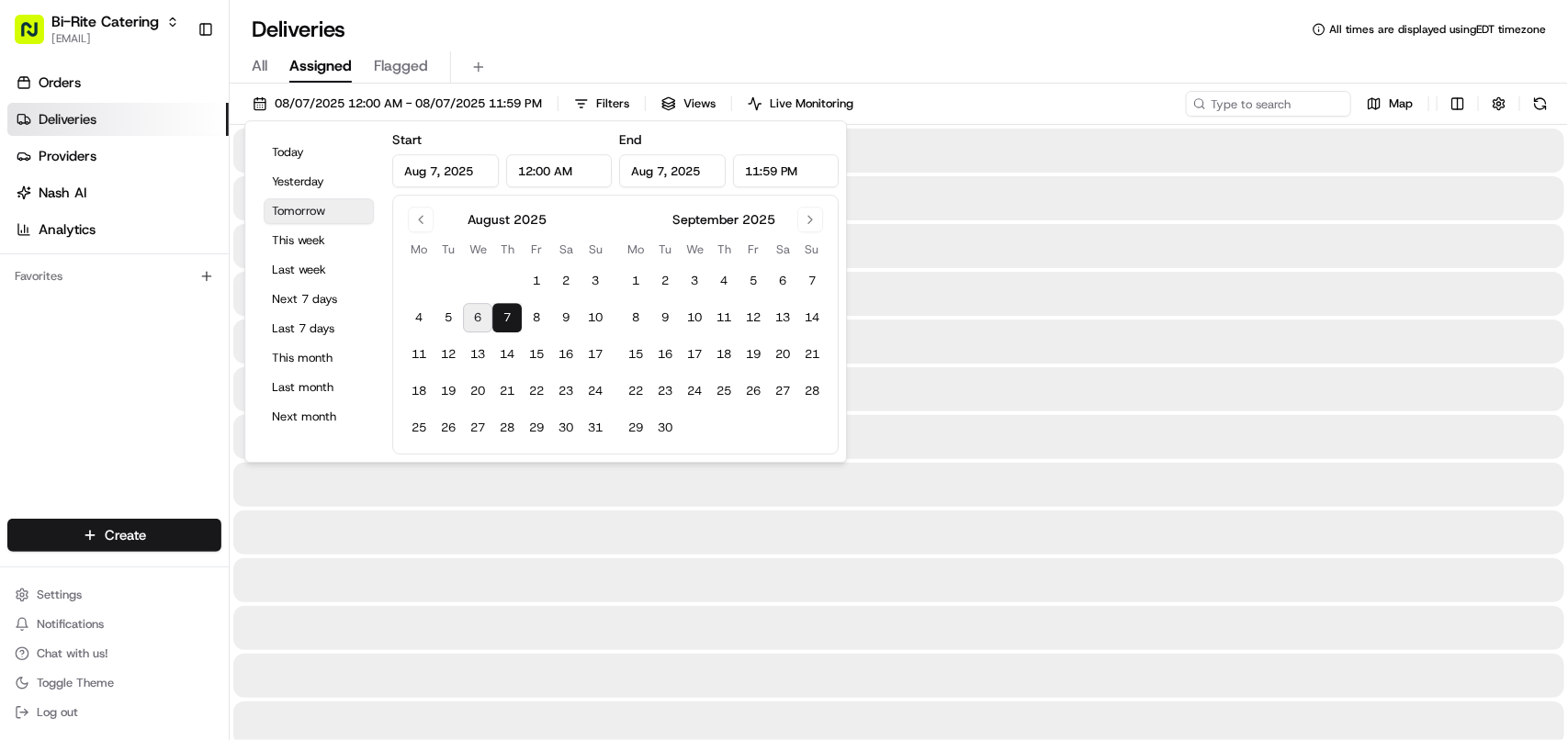 type on "Aug 7, 2025" 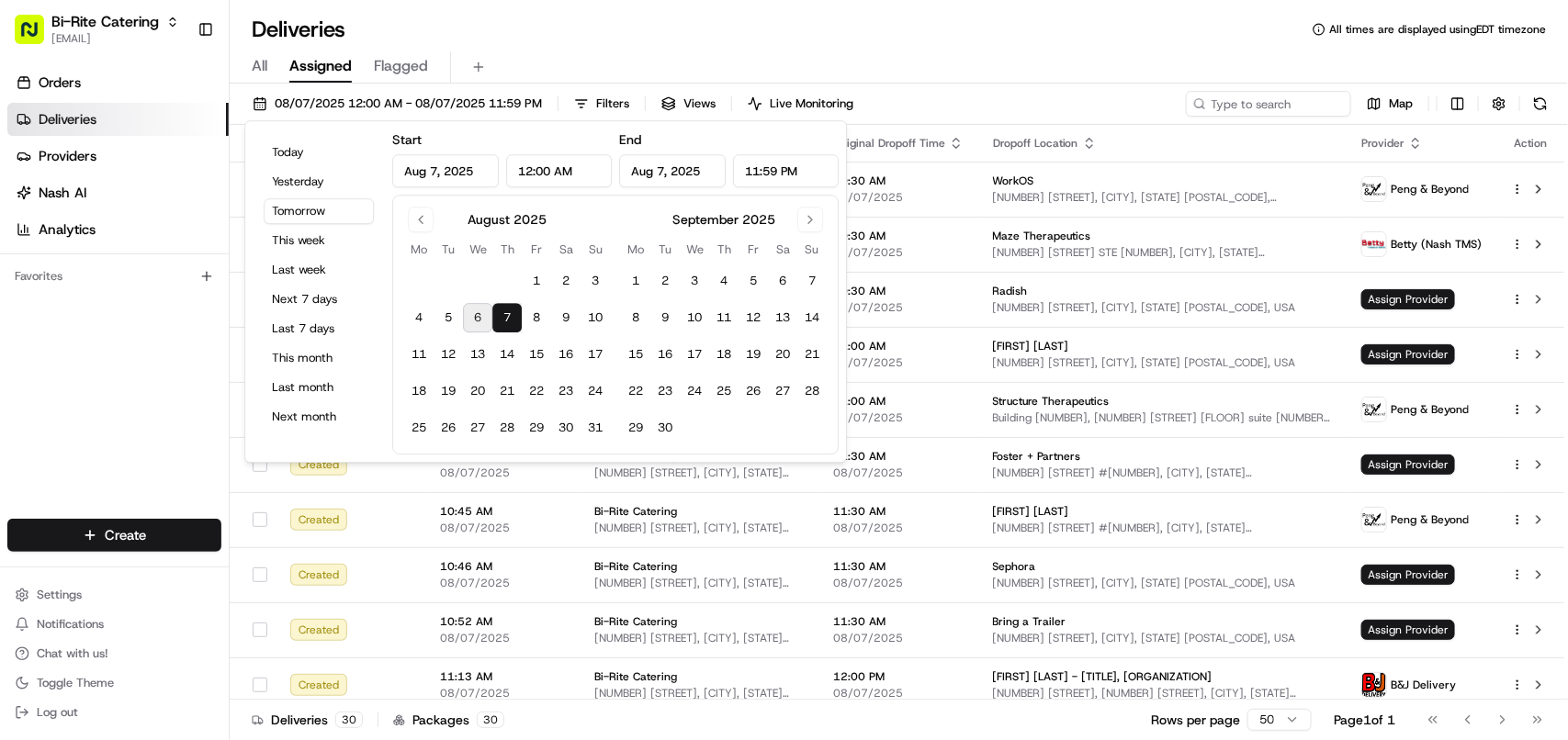 click on "Deliveries All times are displayed using  EDT   timezone" at bounding box center (898, 29) 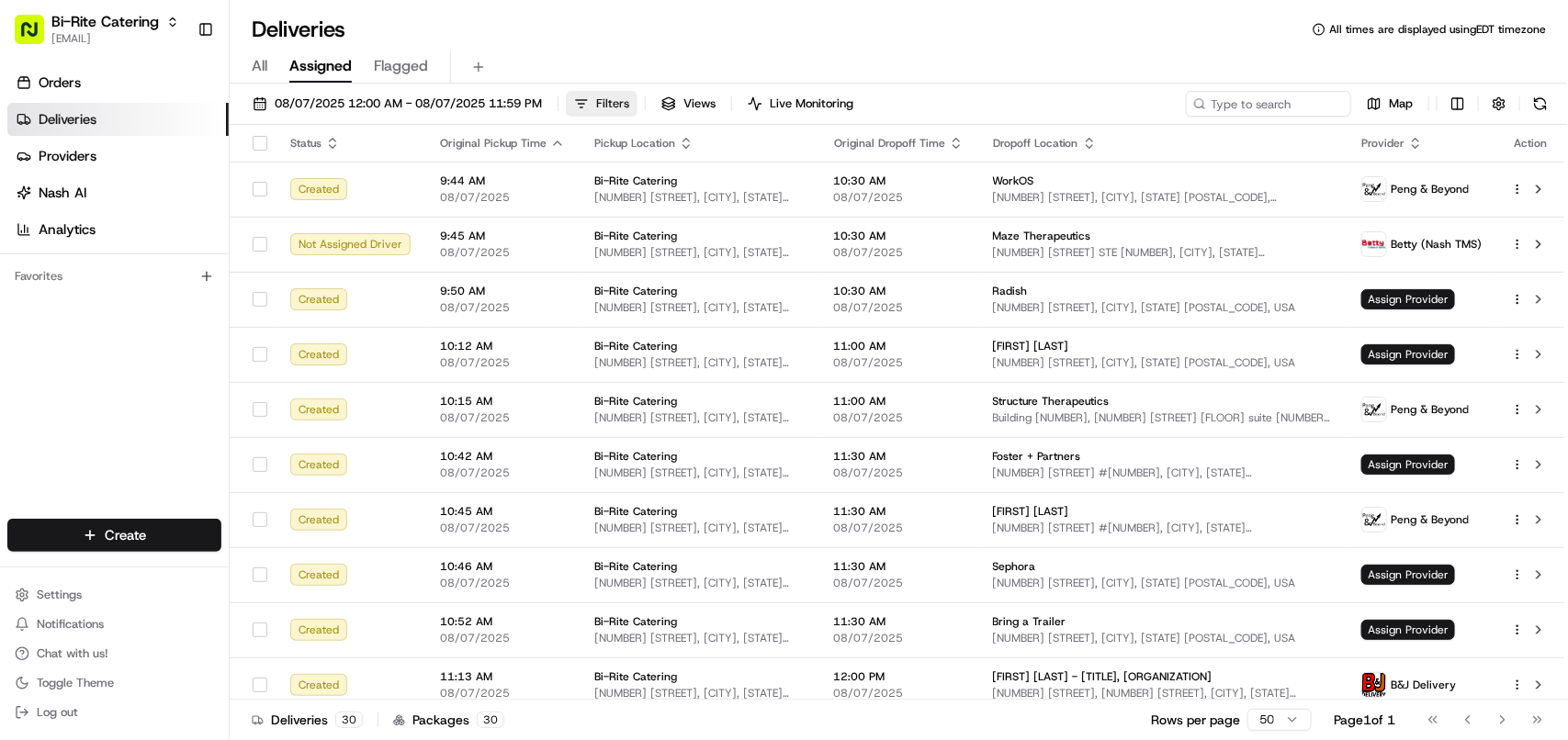 click on "Filters" at bounding box center (602, 104) 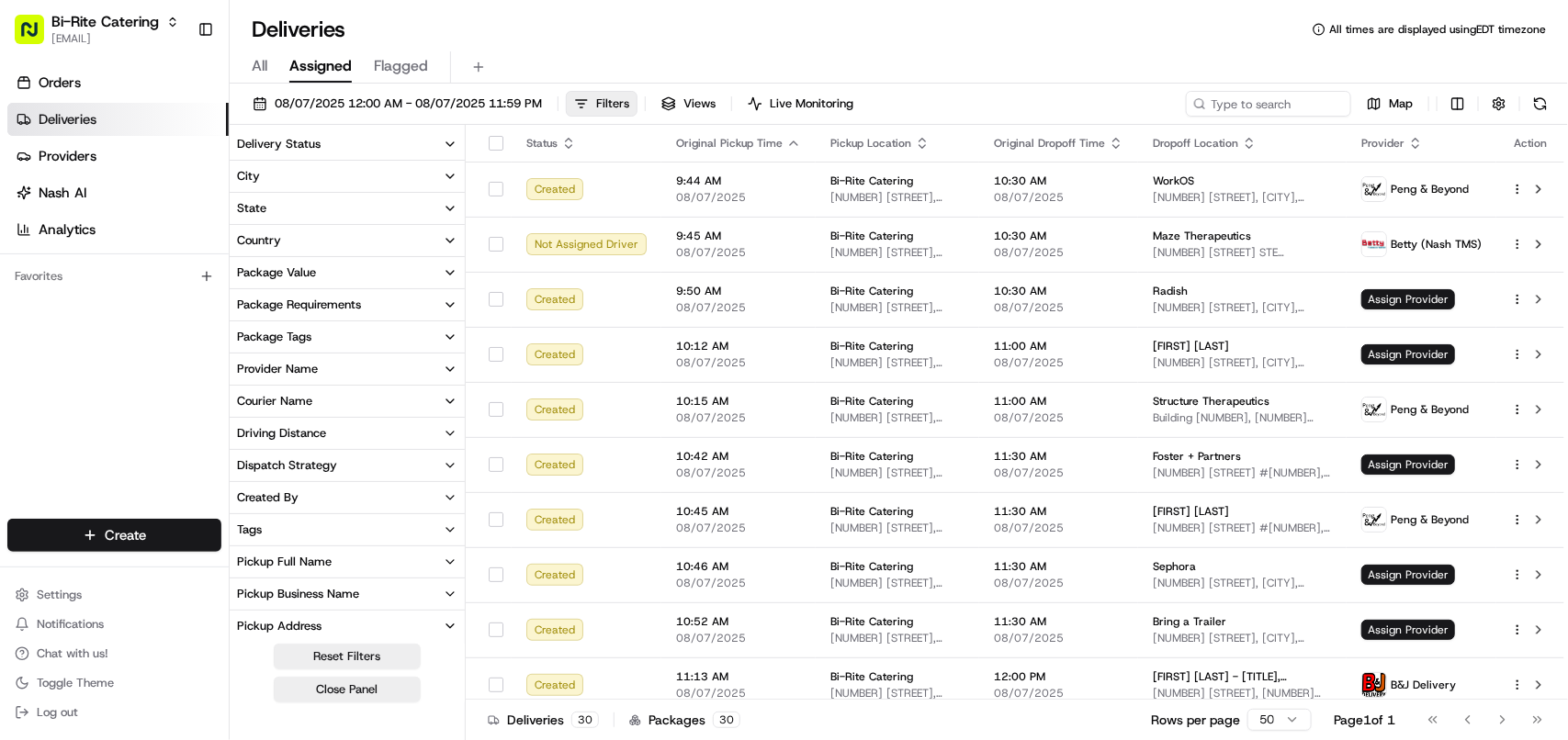 click on "08/07/2025 12:00 AM - 08/07/2025 11:59 PM Filters Views Live Monitoring Map" at bounding box center [898, 107] 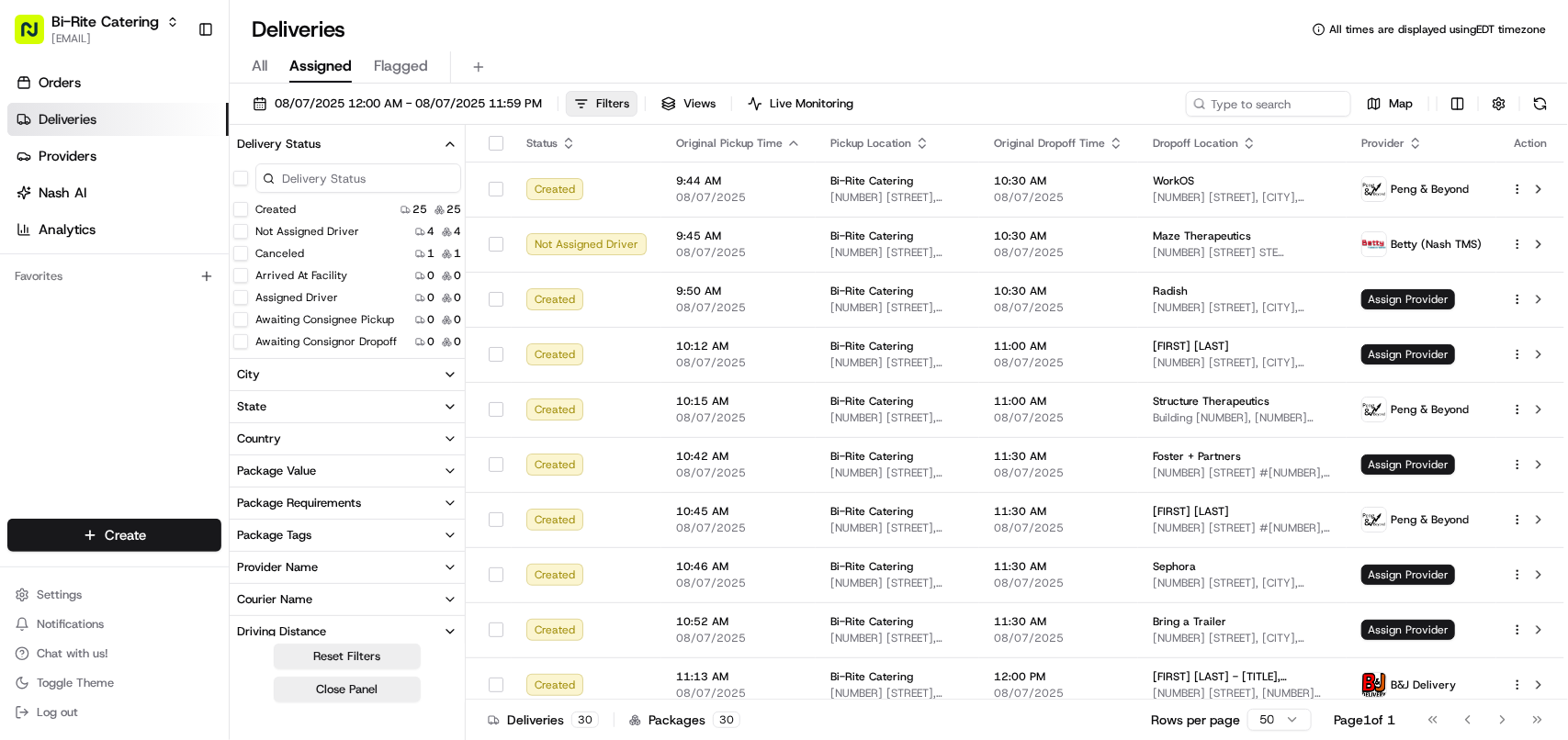 click on "Created" at bounding box center [241, 209] 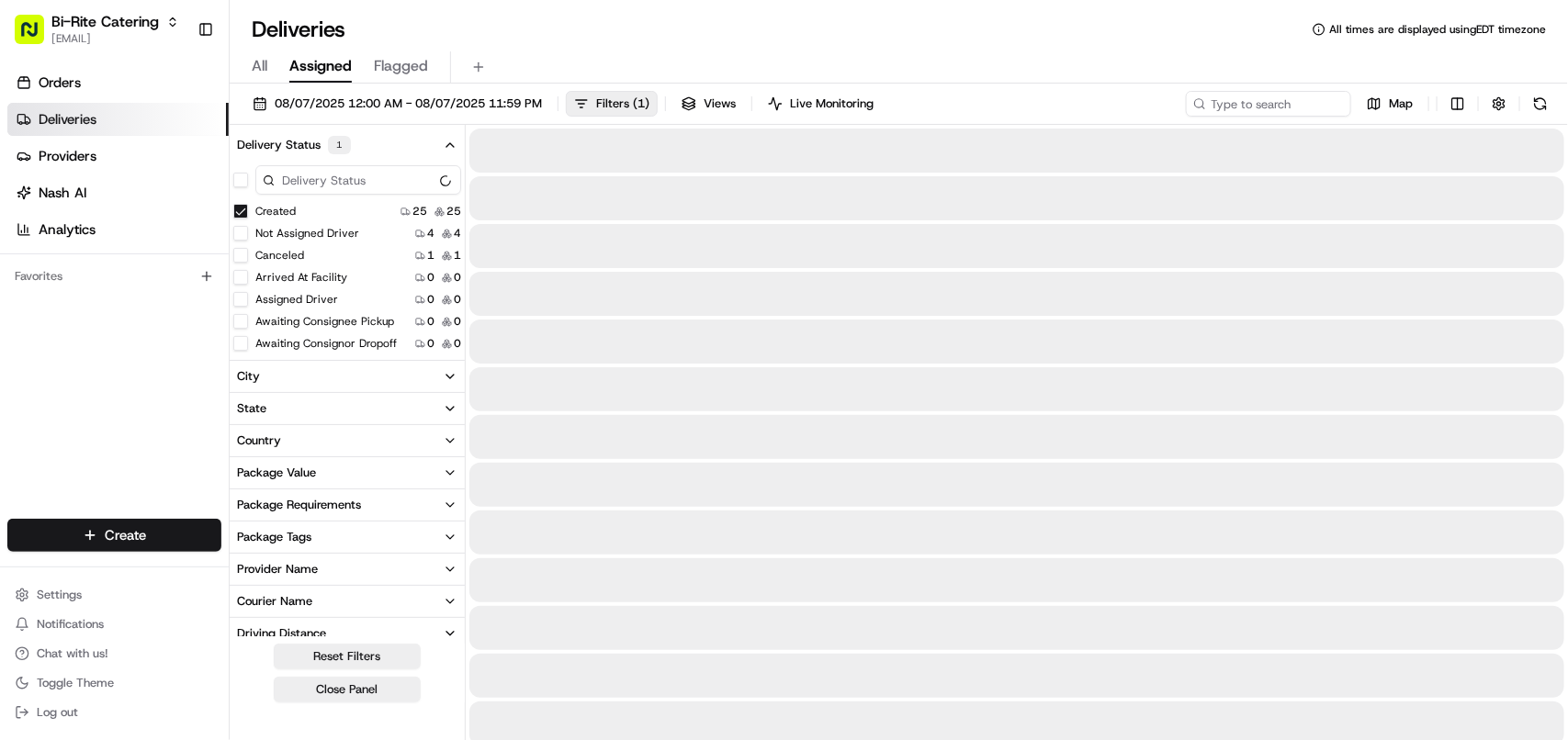 click at bounding box center (358, 180) 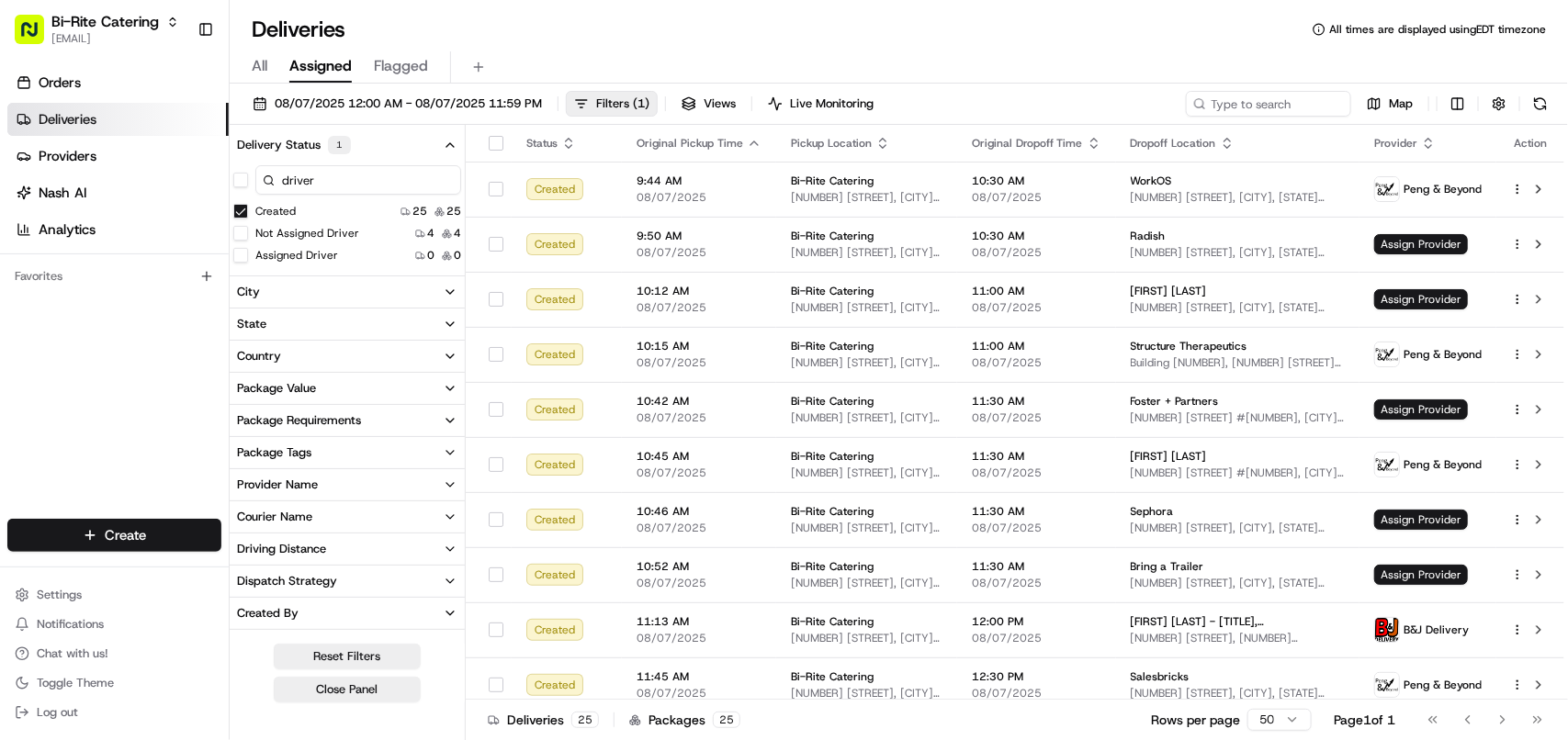 type on "driver" 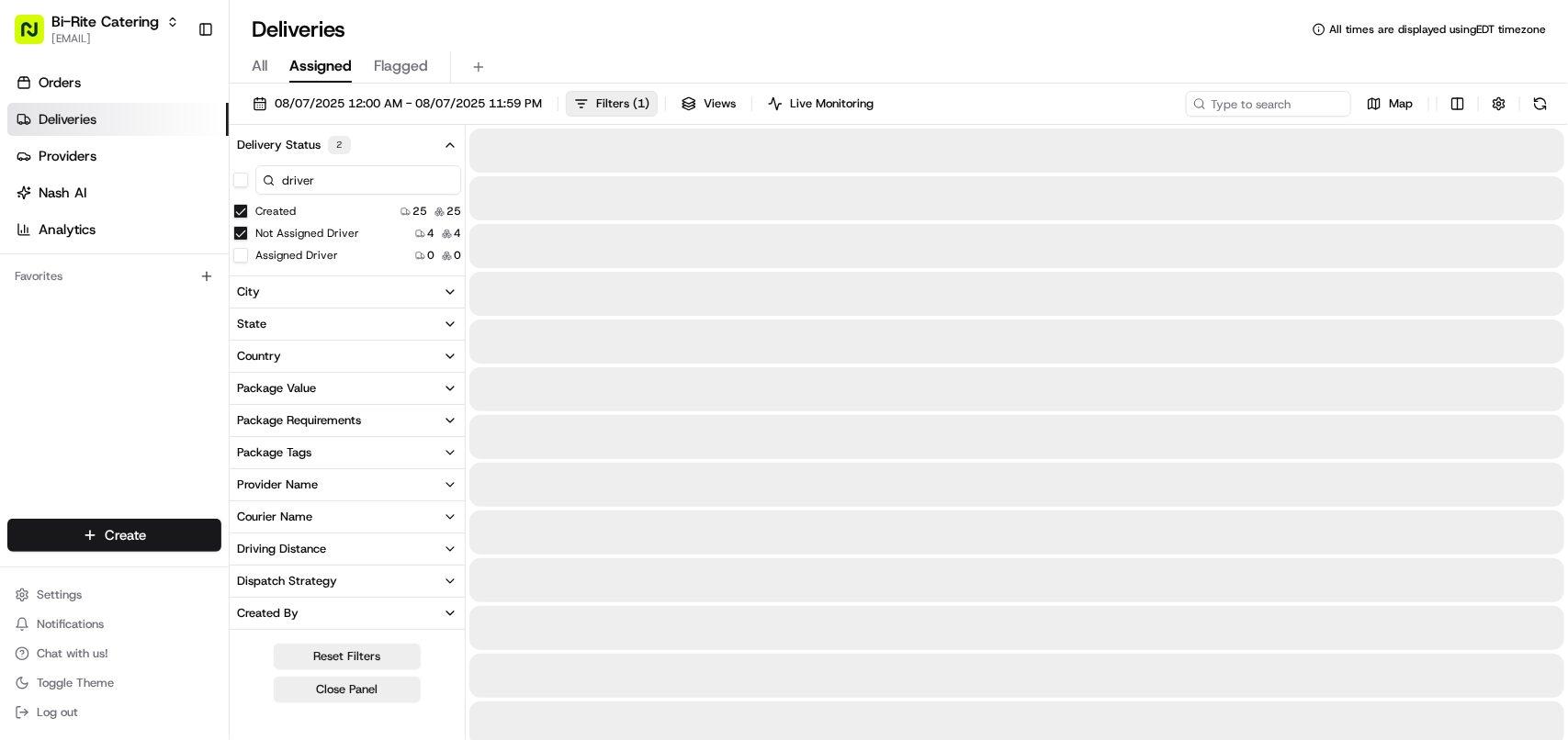 click on "Assigned Driver" at bounding box center [241, 255] 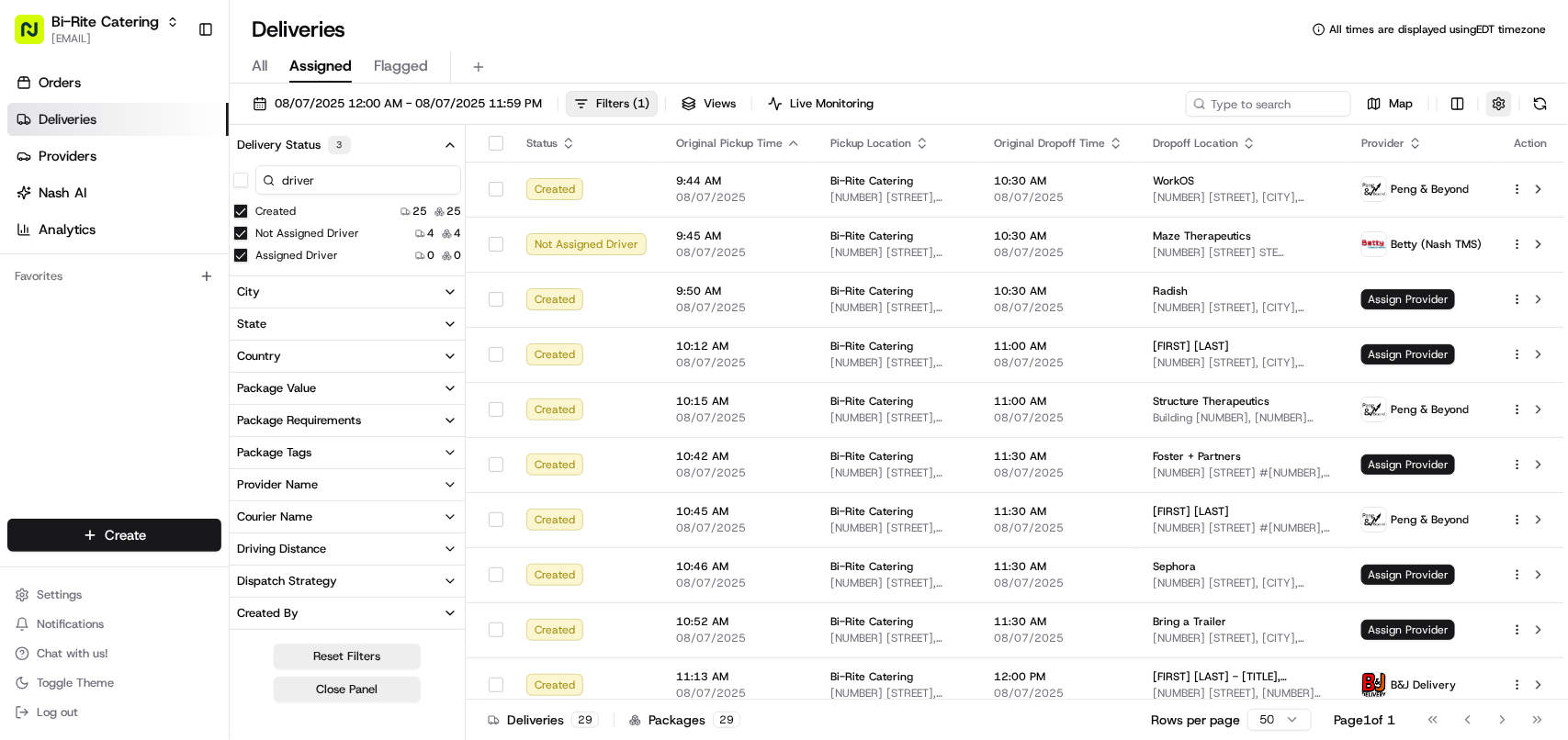click at bounding box center [1499, 104] 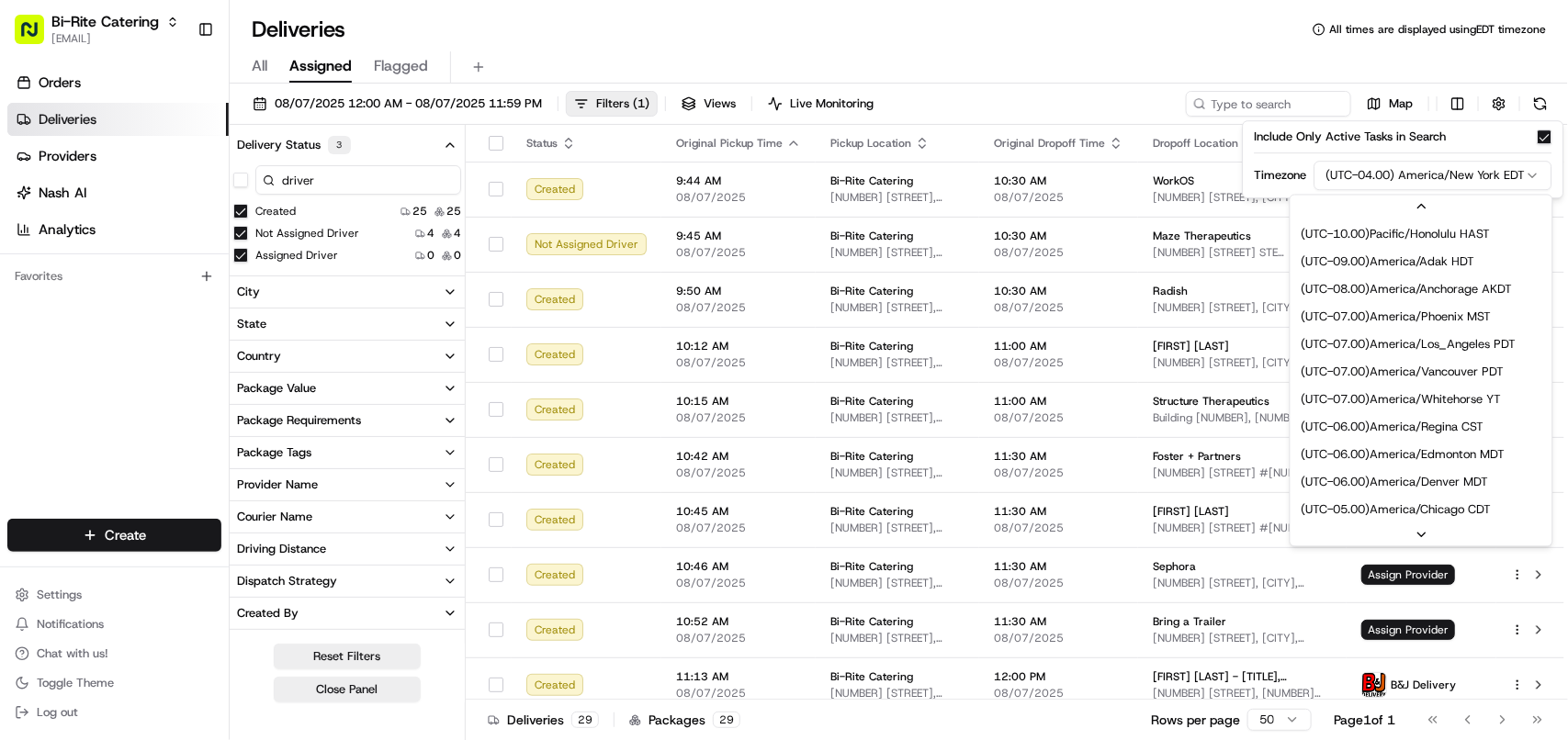 click on "[COMPANY] [EMAIL] Toggle Sidebar Orders Deliveries Providers Nash AI Analytics Favorites Main Menu Members & Organization Organization Users Roles Preferences Customization Portal Tracking Orchestration Automations Dispatch Strategy Optimization Strategy Shipping Labels Manifest Locations Pickup Locations Dropoff Locations Billing Billing Refund Requests Integrations Notification Triggers Webhooks API Keys Request Logs Create Settings Notifications Chat with us! Toggle Theme Log out Deliveries All times are displayed using EDT timezone All Assigned Flagged 08/07/2025 12:00 AM - 08/07/2025 11:59 PM Filters ( 1 ) Views Live Monitoring Map Delivery Status 3 driver Created 25 25 Not Assigned Driver 4 4 Assigned Driver 0 0 City State Country Package Value Package Requirements Package Tags Provider Name Courier Name Driving Distance Dispatch Strategy Created By Tags Pickup Full Name Pickup Business Name Pickup Address Pickup Store Location Dropoff Full Name Dropoff Address LNW" at bounding box center [784, 370] 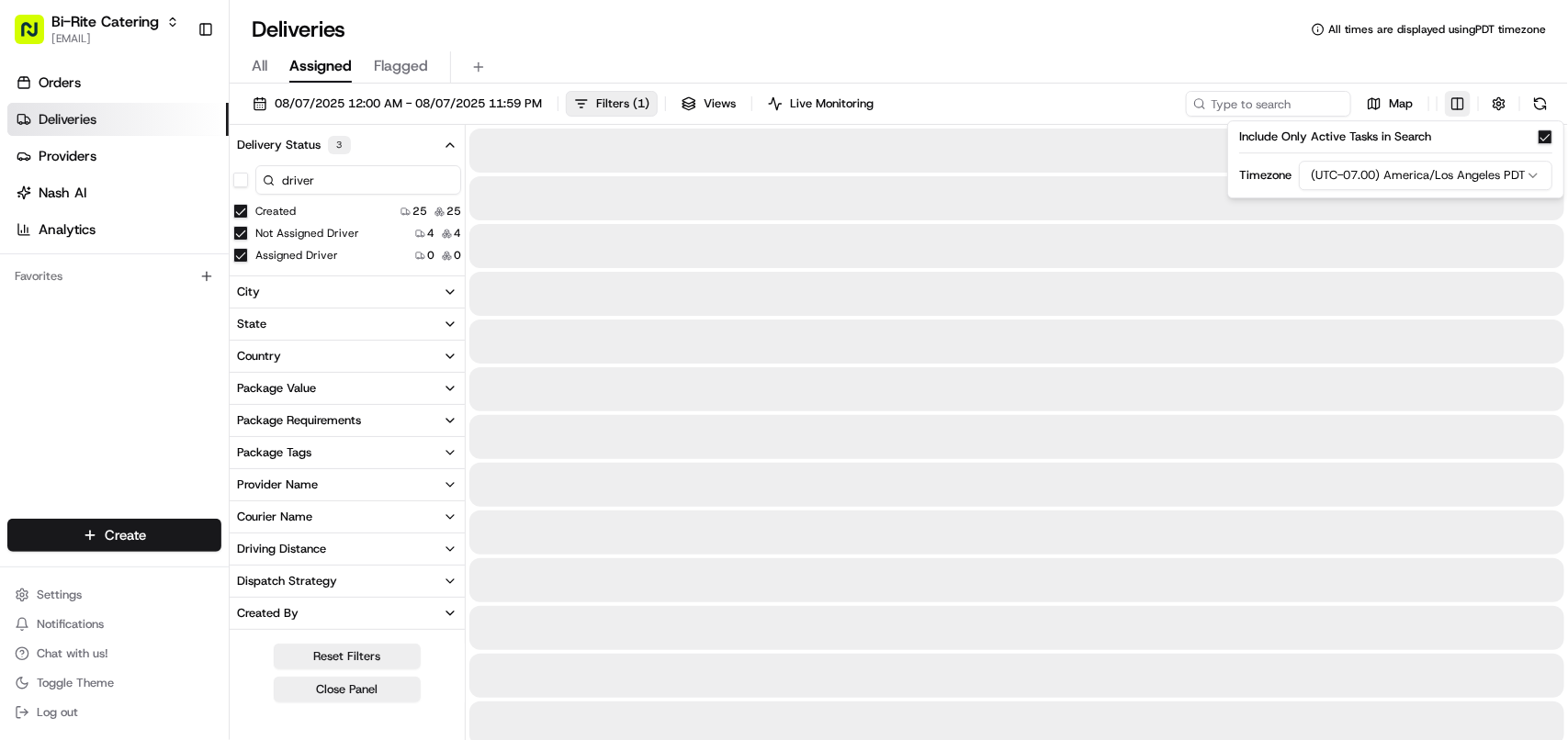 click on "Bi-Rite Catering [EMAIL] Toggle Sidebar Orders Deliveries Providers Nash AI Analytics Favorites Main Menu Members & Organization Organization Users Roles Preferences Customization Portal Tracking Orchestration Automations Dispatch Strategy Optimization Strategy Shipping Labels Manifest Locations Pickup Locations Dropoff Locations Billing Billing Refund Requests Integrations Notification Triggers Webhooks API Keys Request Logs Create Settings Notifications Chat with us! Toggle Theme Log out Deliveries All times are displayed using PDT timezone All Assigned Flagged 08/07/2025 12:00 AM - 08/07/2025 11:59 PM Filters ( 1 ) Views Live Monitoring Map Delivery Status 3 driver Created 25 25 Not Assigned Driver 4 4 Assigned Driver 0 0 [CITY] [STATE] [COUNTRY] Package Value Package Requirements Package Tags Provider Name Courier Name Driving Distance Dispatch Strategy Created By Tags Pickup Full Name Pickup Business Name Pickup Address Pickup Store Location Dropoff Full Name Dropoff Address" at bounding box center (784, 370) 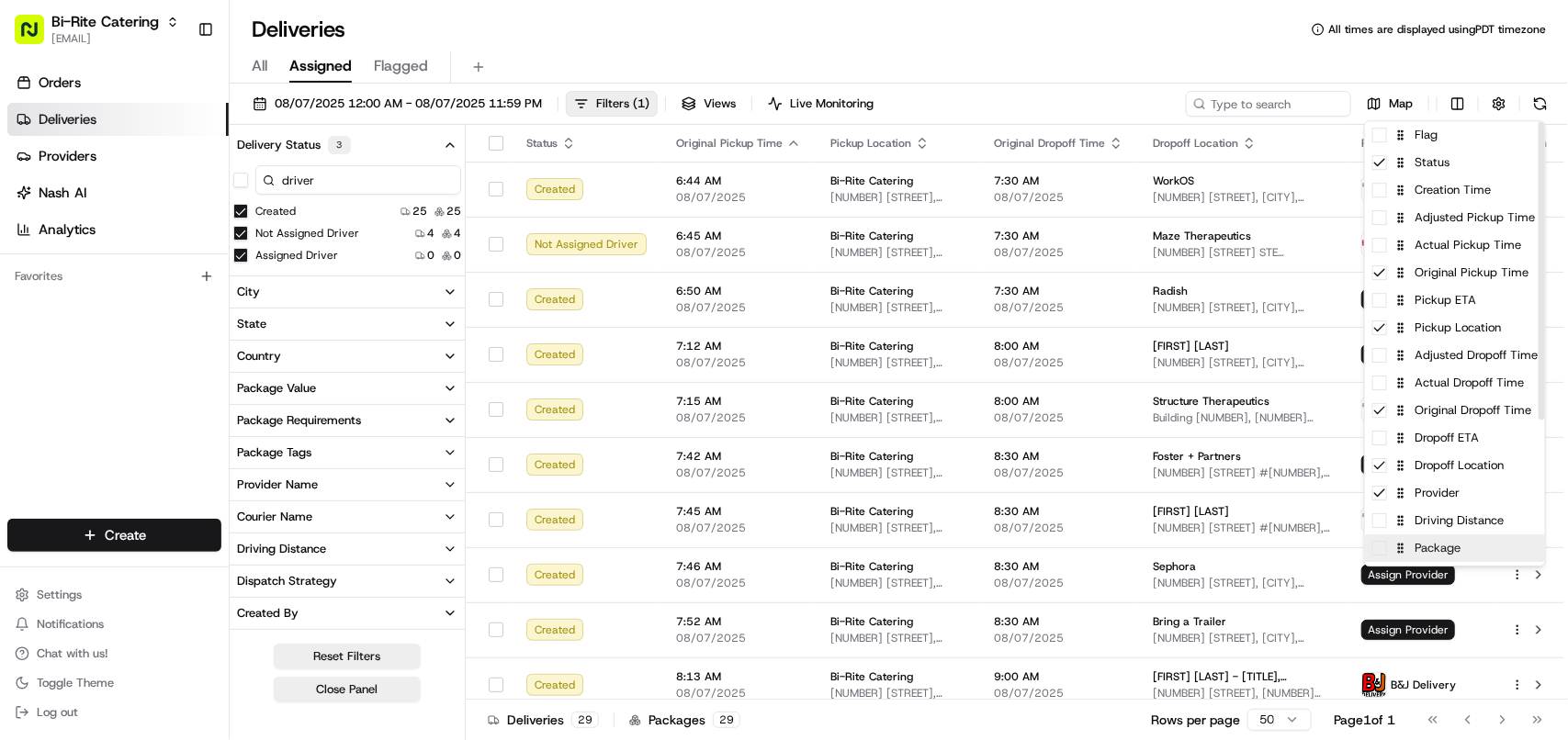 click on "Package" at bounding box center [1455, 548] 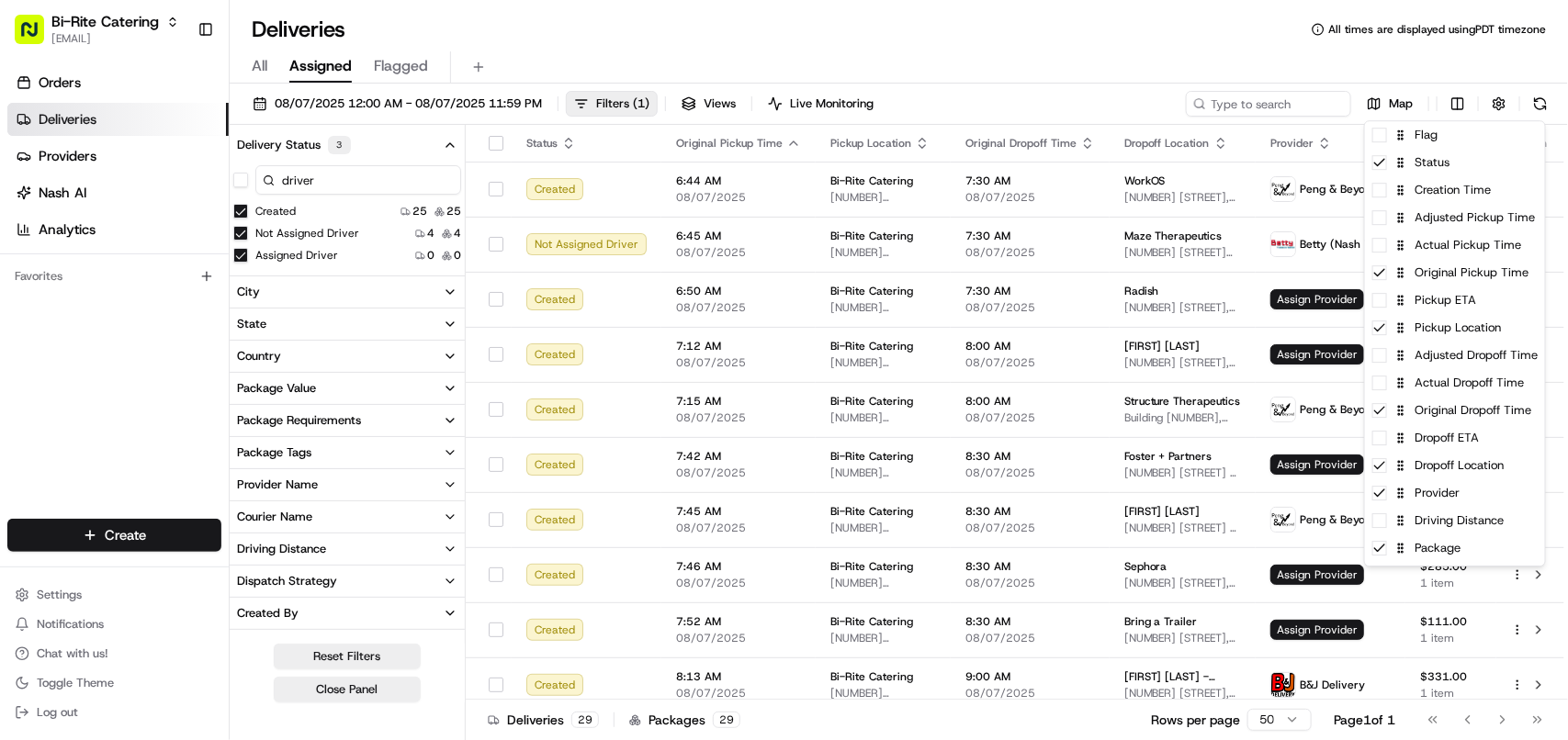click on "Bi-Rite Catering [EMAIL] Toggle Sidebar Orders Deliveries Providers Nash AI Analytics Favorites Main Menu Members & Organization Organization Users Roles Preferences Customization Portal Tracking Orchestration Automations Dispatch Strategy Optimization Strategy Shipping Labels Manifest Locations Pickup Locations Dropoff Locations Billing Billing Refund Requests Integrations Notification Triggers Webhooks API Keys Request Logs Create Settings Notifications Chat with us! Toggle Theme Log out Deliveries All times are displayed using PDT timezone All Assigned Flagged 08/07/2025 12:00 AM - 08/07/2025 11:59 PM Filters ( 1 ) Views Live Monitoring Map Delivery Status 3 driver Created 25 25 Not Assigned Driver 4 4 Assigned Driver 0 0 [CITY] [STATE] [COUNTRY] Package Value Package Requirements Package Tags Provider Name Courier Name Driving Distance Dispatch Strategy Created By Tags Pickup Full Name Pickup Business Name Pickup Address Pickup Store Location Dropoff Full Name Dropoff Address 1" at bounding box center [784, 370] 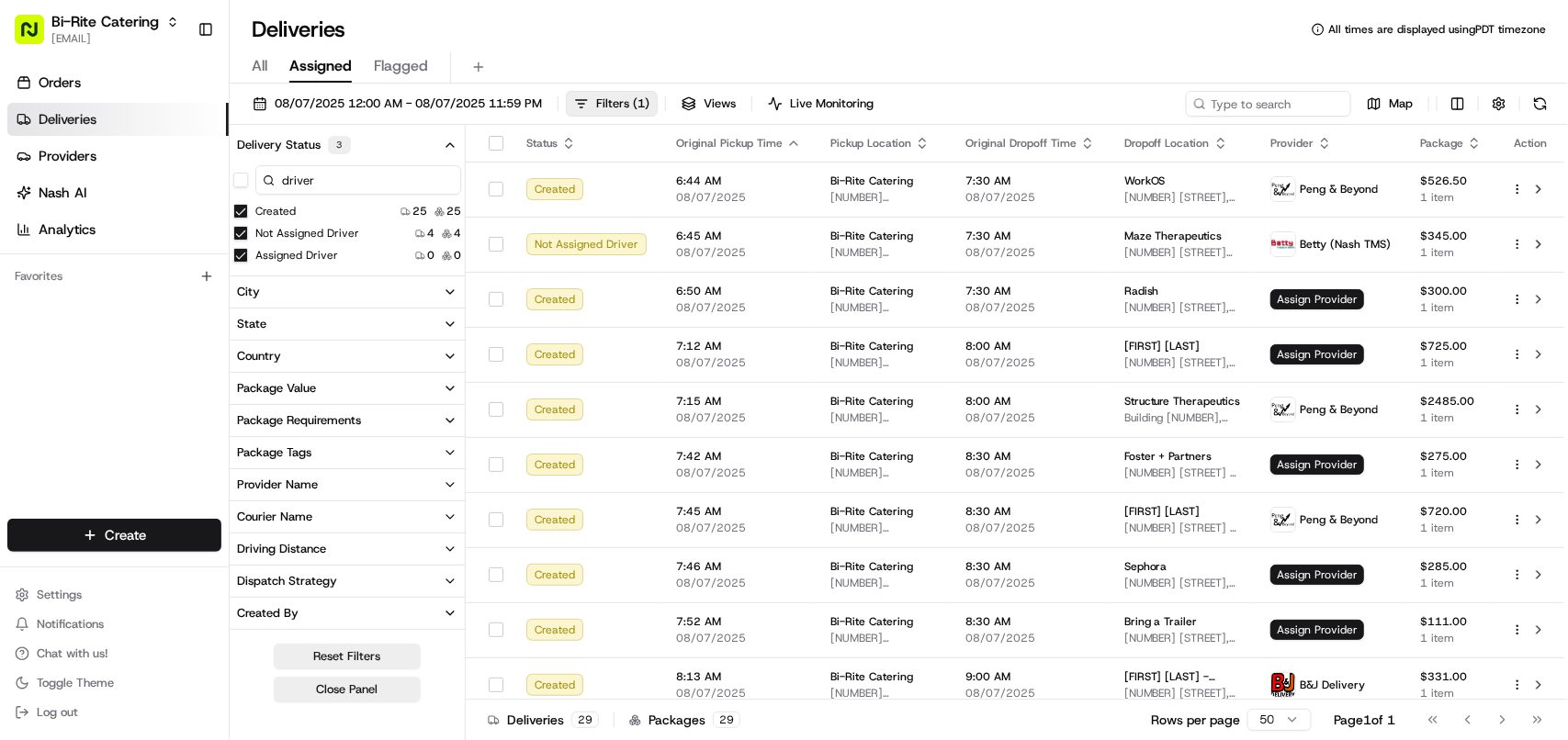 click on "Provider Name" at bounding box center (277, 485) 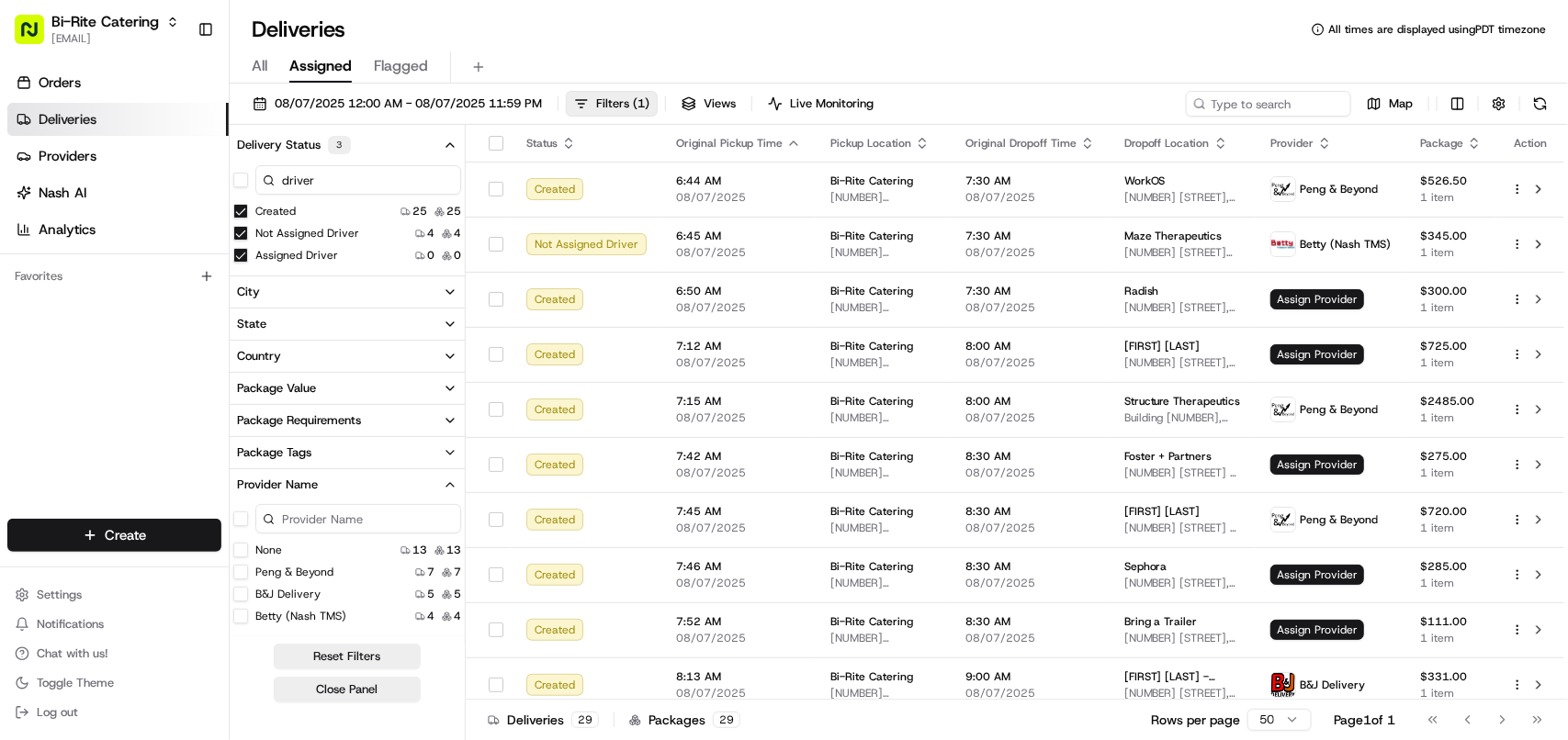 click on "None" at bounding box center (241, 550) 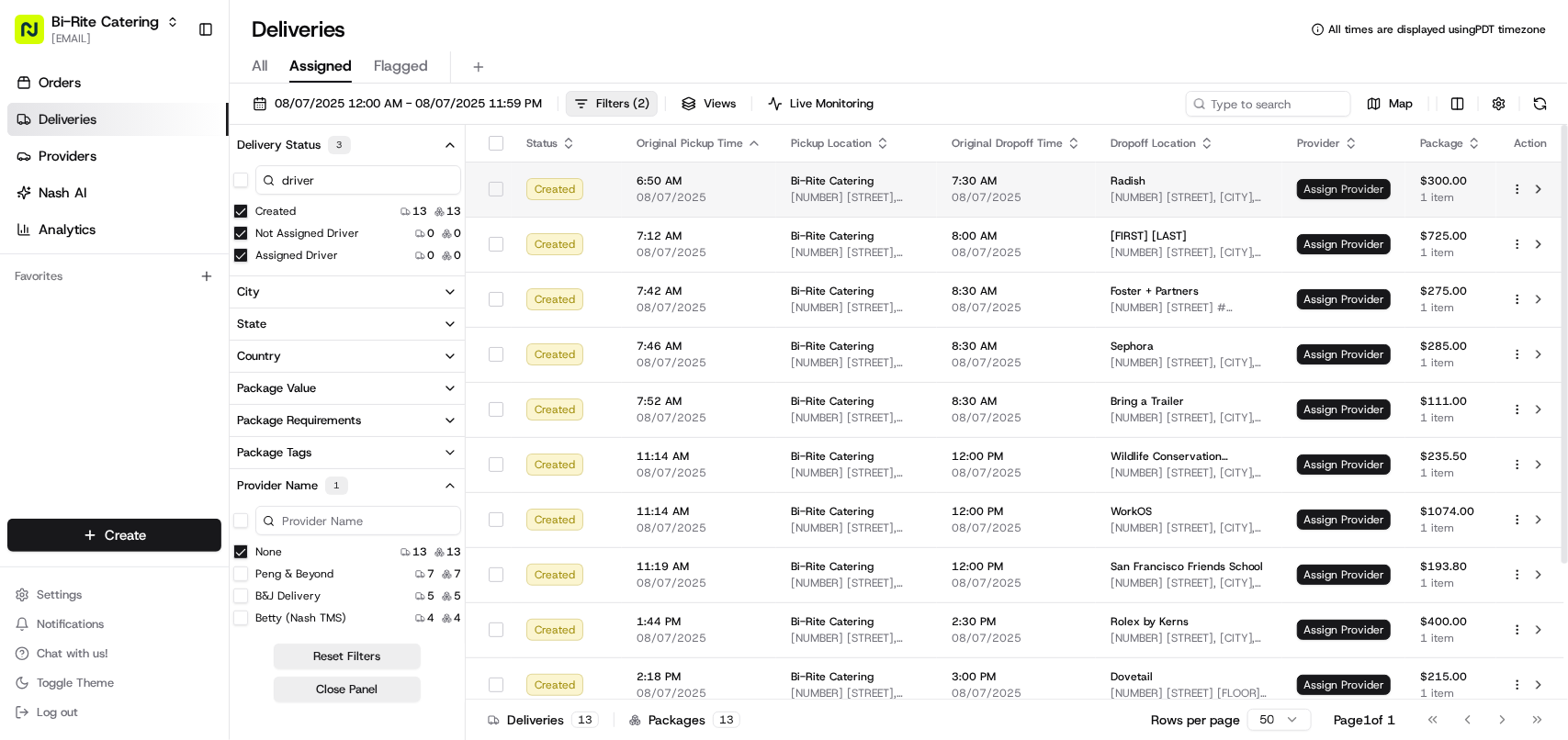 click on "Assign Provider" at bounding box center [1344, 189] 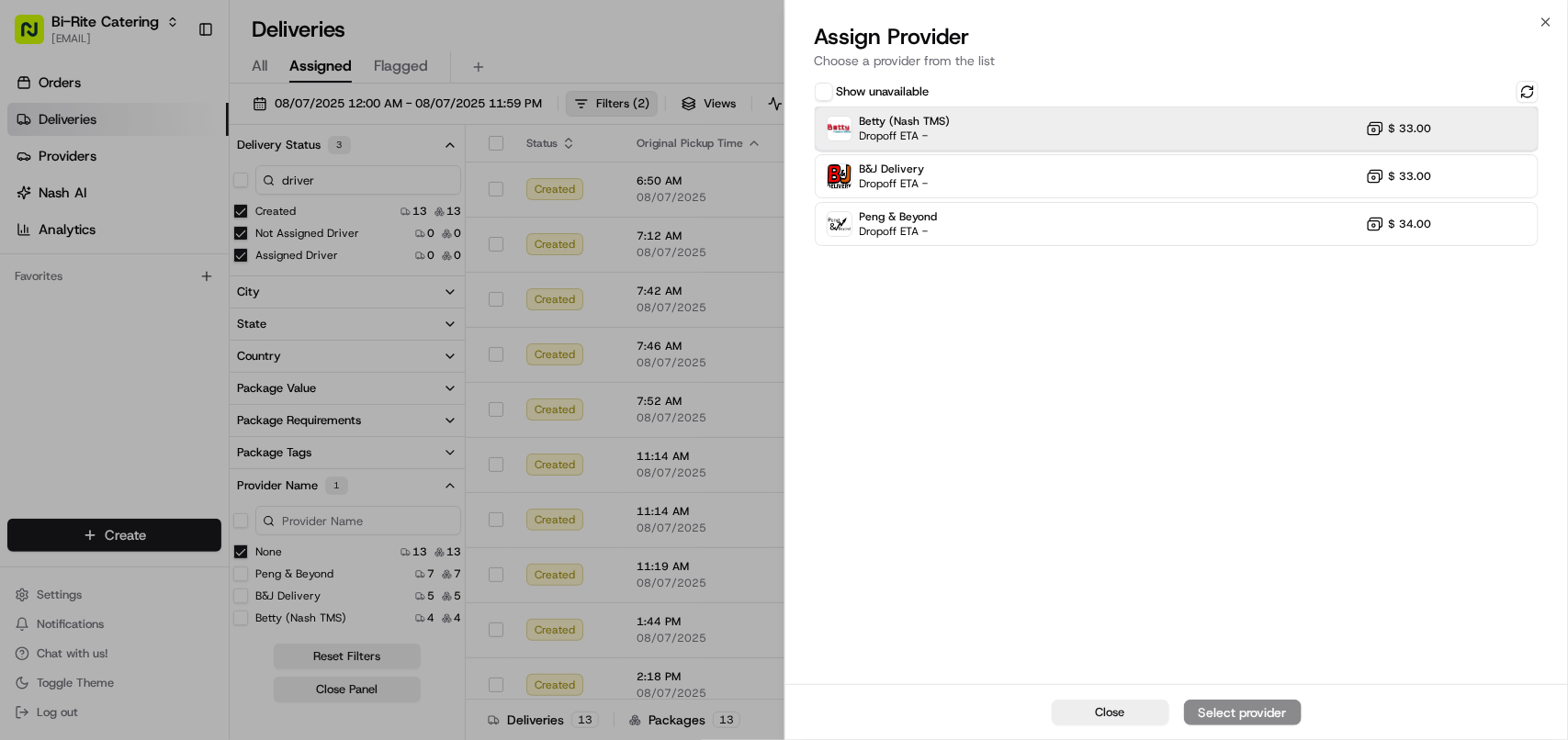 click on "Betty (Nash TMS) Dropoff ETA   - $   33.00" at bounding box center [1177, 129] 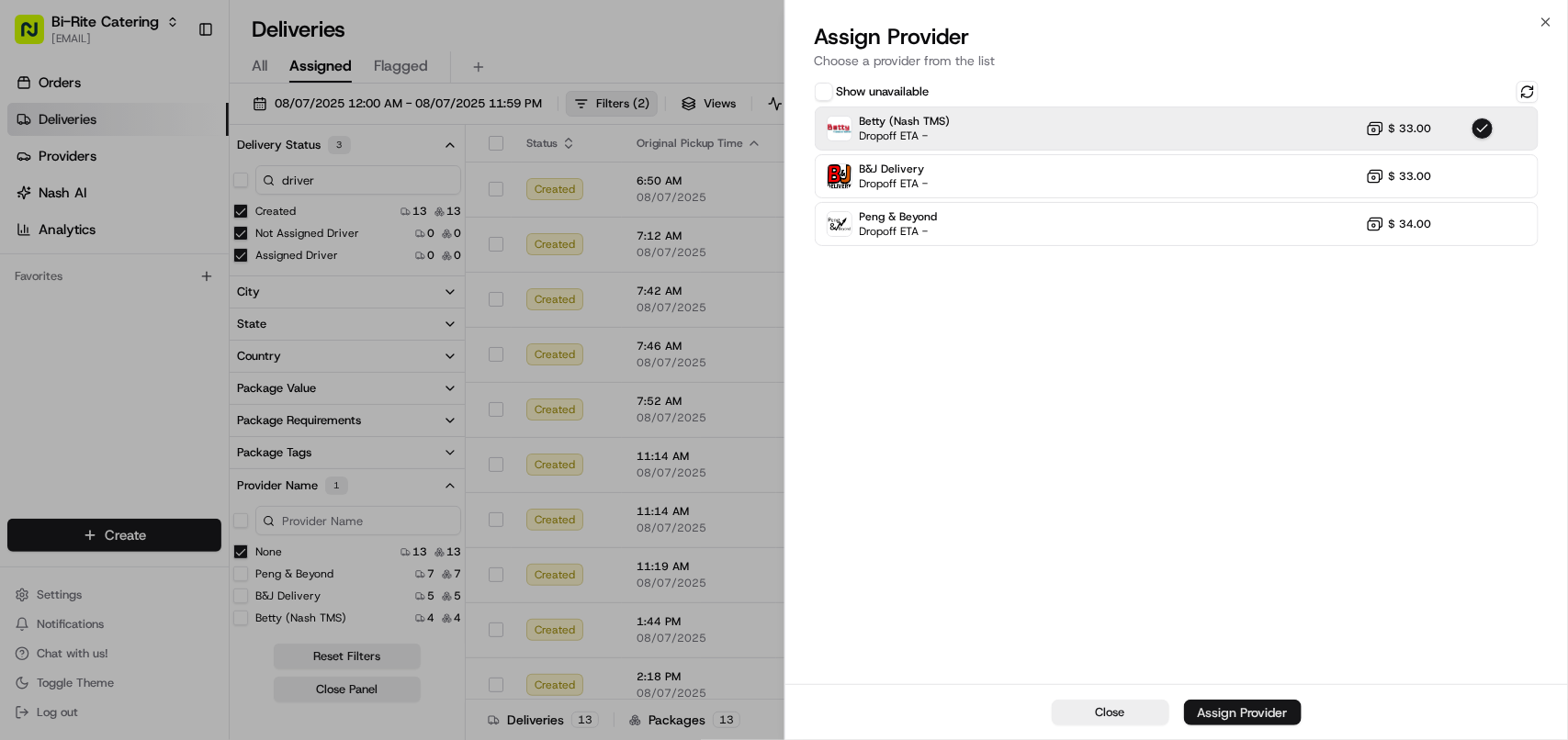 click on "Assign Provider" at bounding box center [1243, 712] 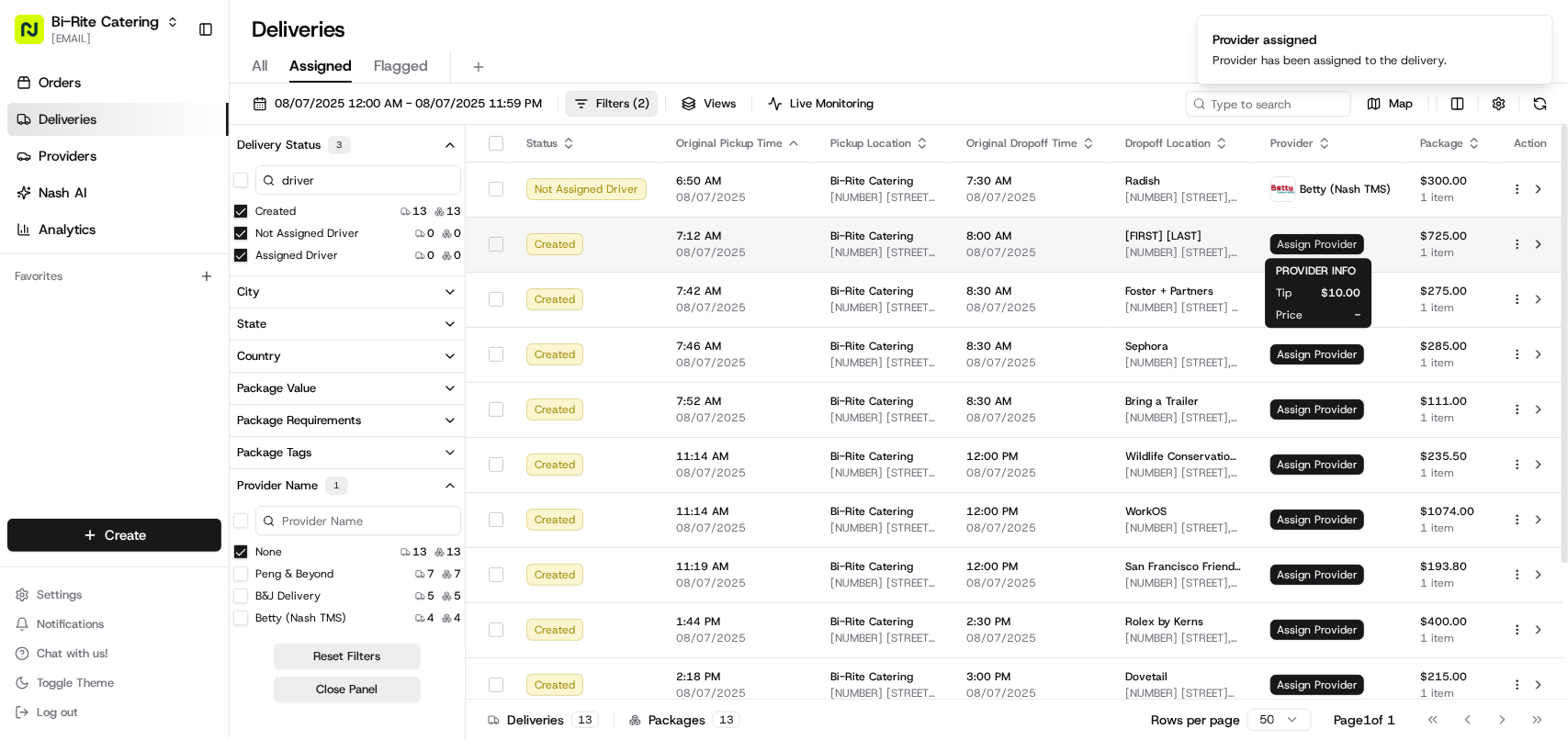 click on "Assign Provider" at bounding box center (1317, 244) 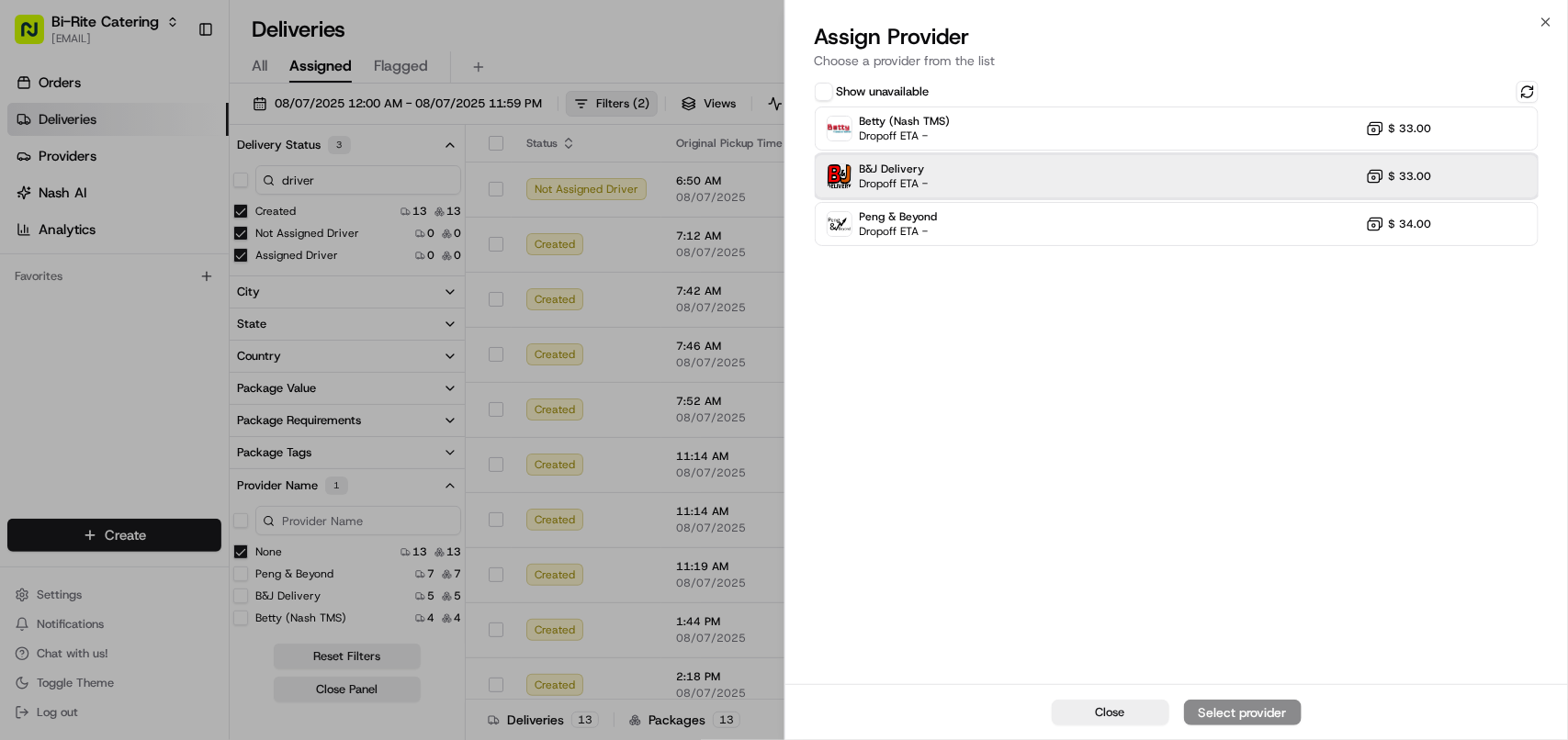 click on "B&J Delivery Dropoff ETA   - $   33.00" at bounding box center (1177, 176) 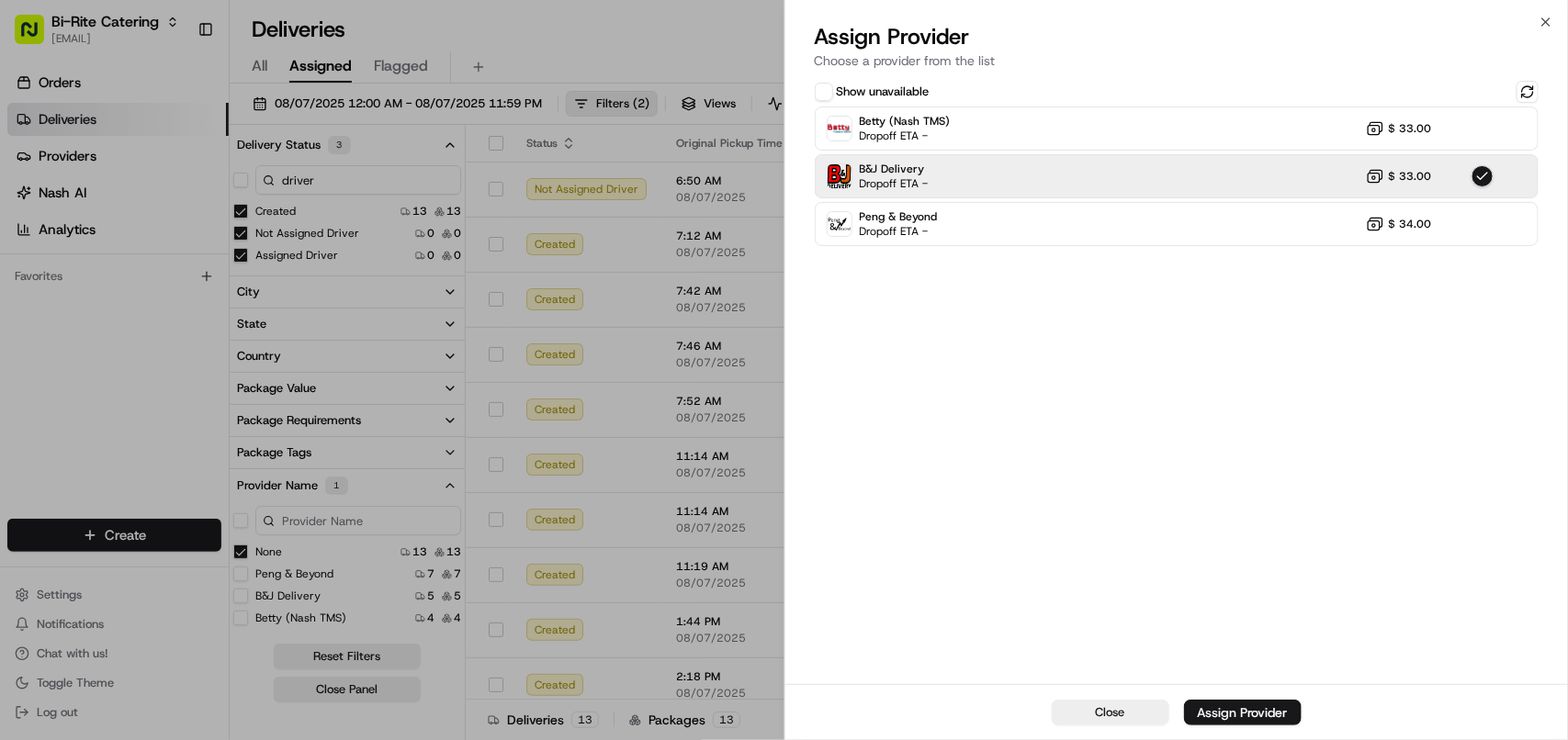 click on "Show unavailable [FIRST] (Nash TMS) Dropoff ETA - $ 33.00 B&J Delivery Dropoff ETA - $ 33.00 Peng & Beyond Dropoff ETA - $ 34.00" at bounding box center (1177, 380) 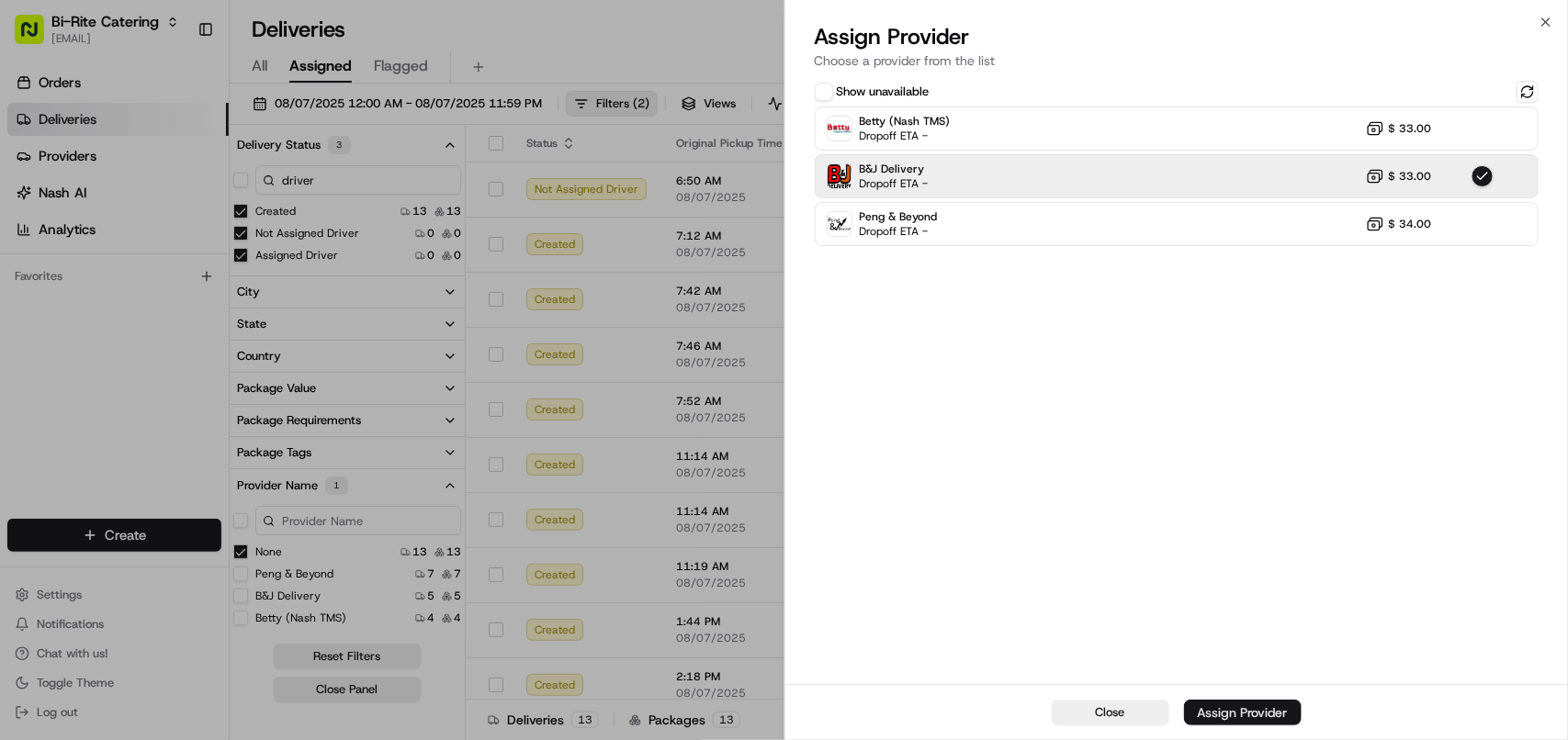 click on "Assign Provider" at bounding box center (1243, 712) 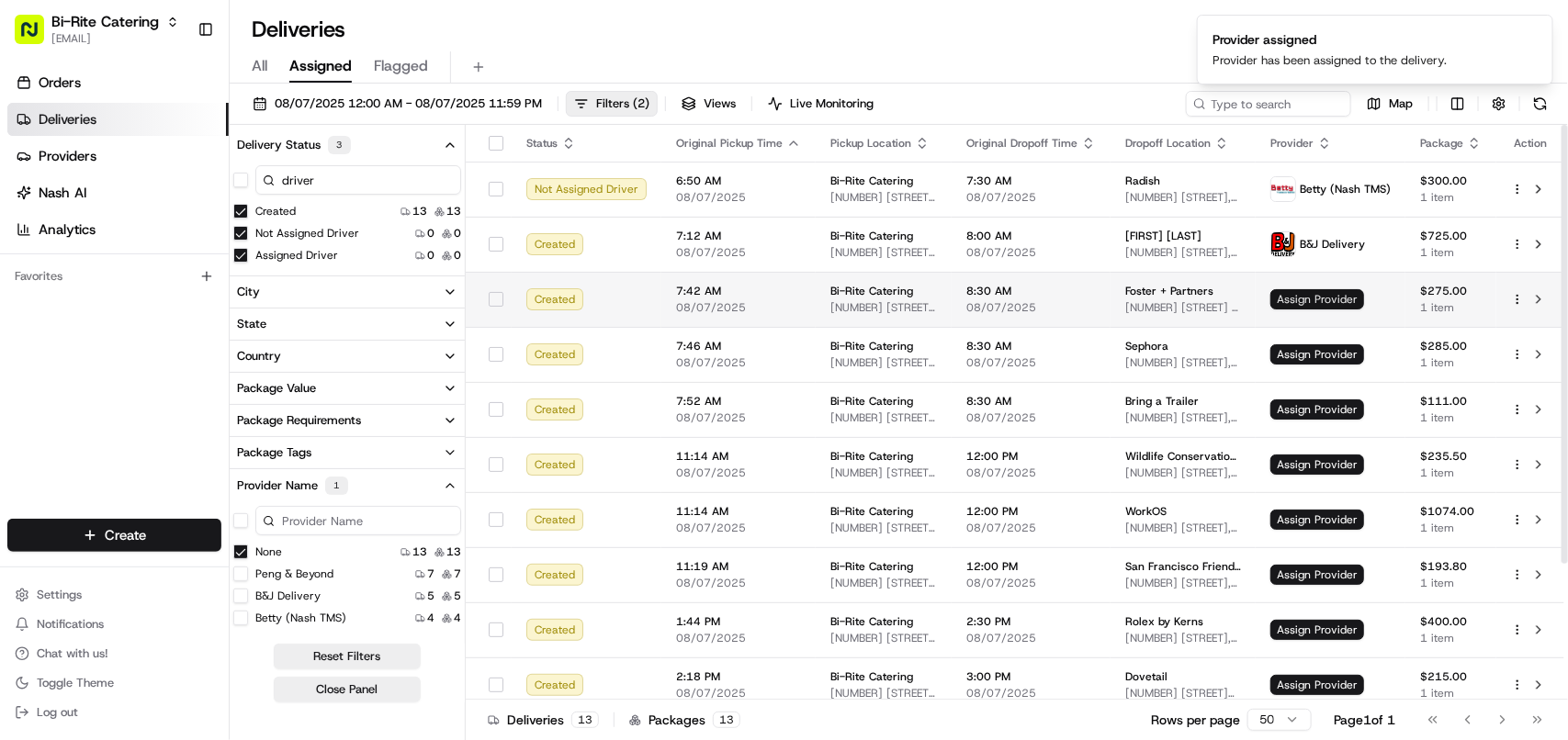 click on "Assign Provider" at bounding box center (1317, 299) 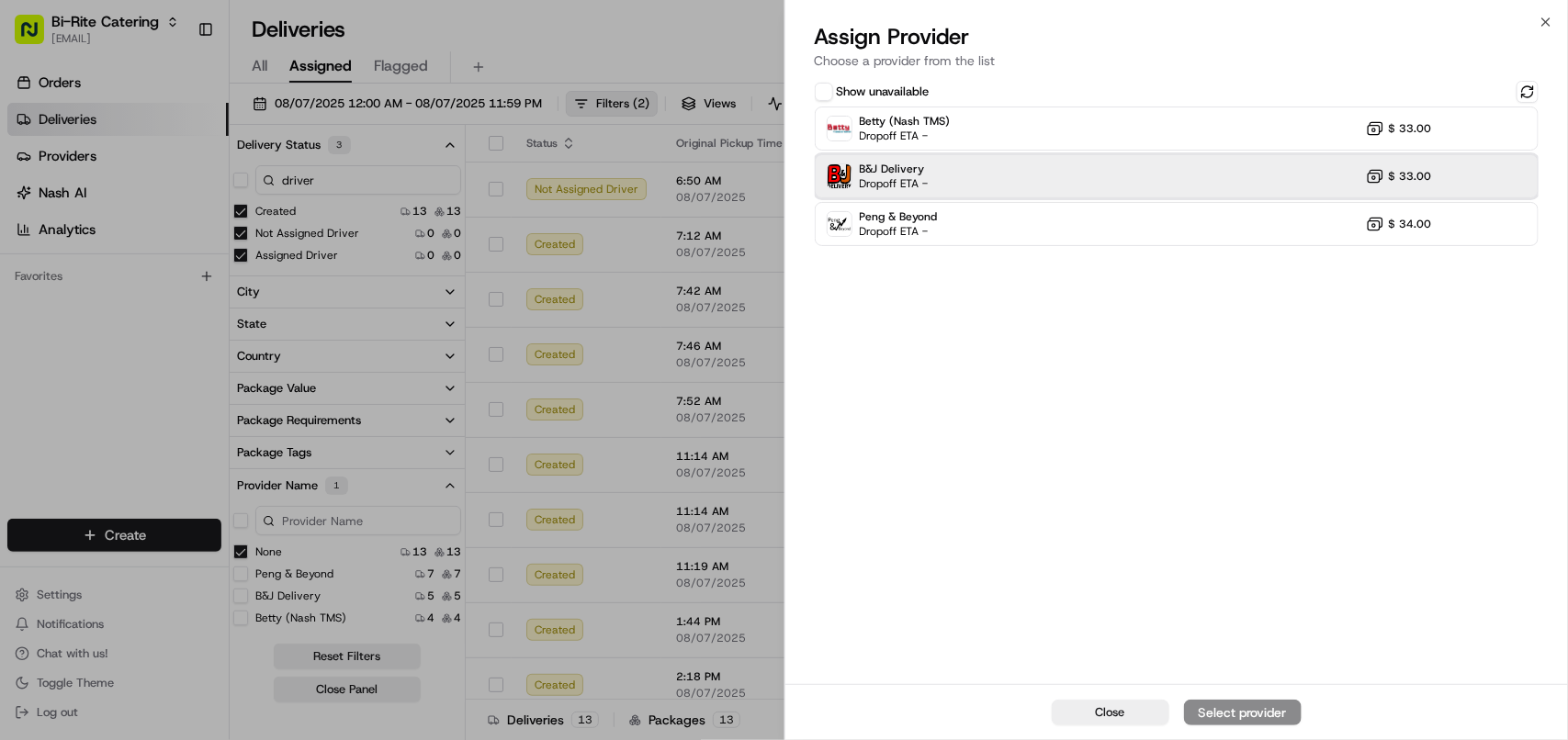click on "B&J Delivery Dropoff ETA   - $   33.00" at bounding box center (1177, 176) 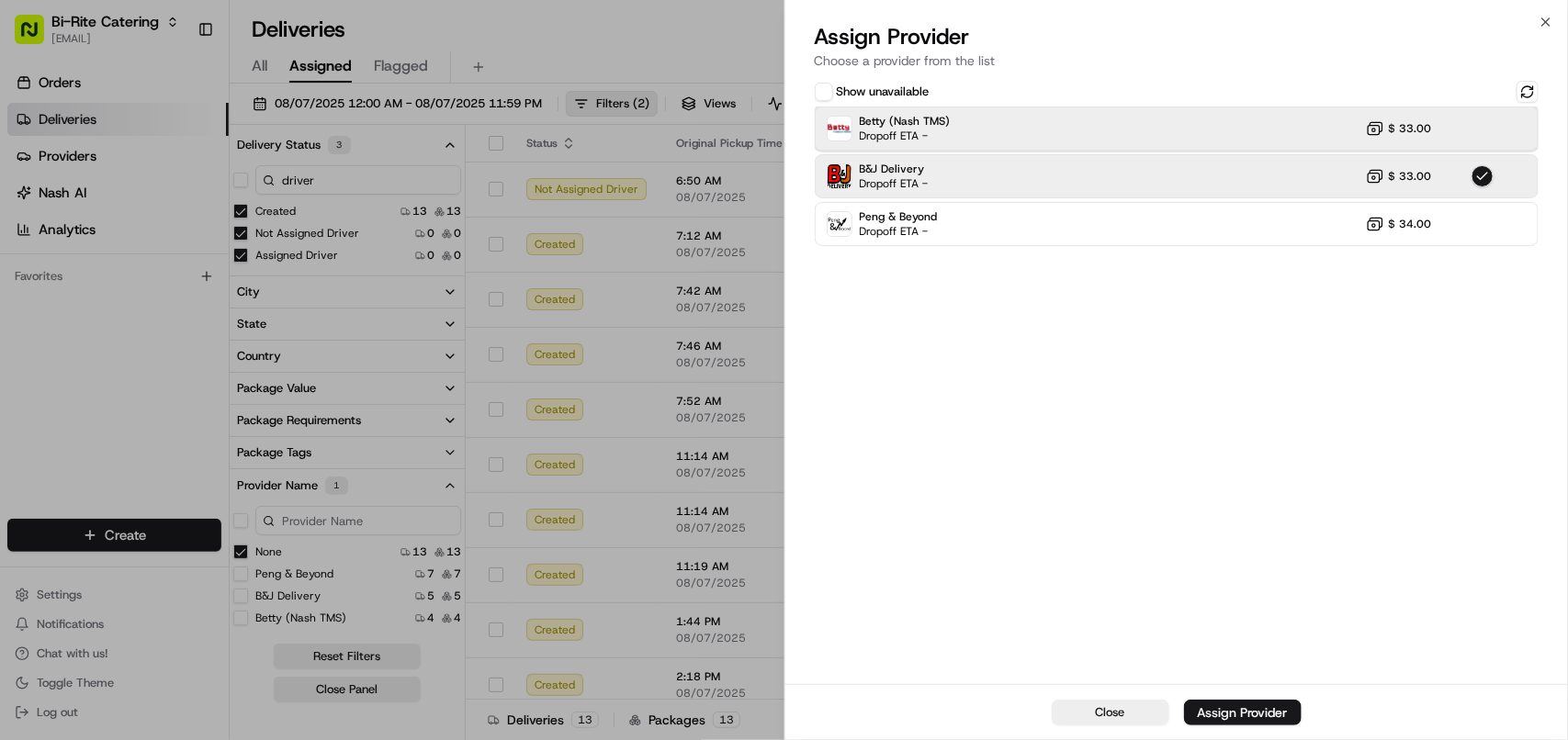 click on "Betty (Nash TMS) Dropoff ETA   - $   33.00" at bounding box center (1177, 129) 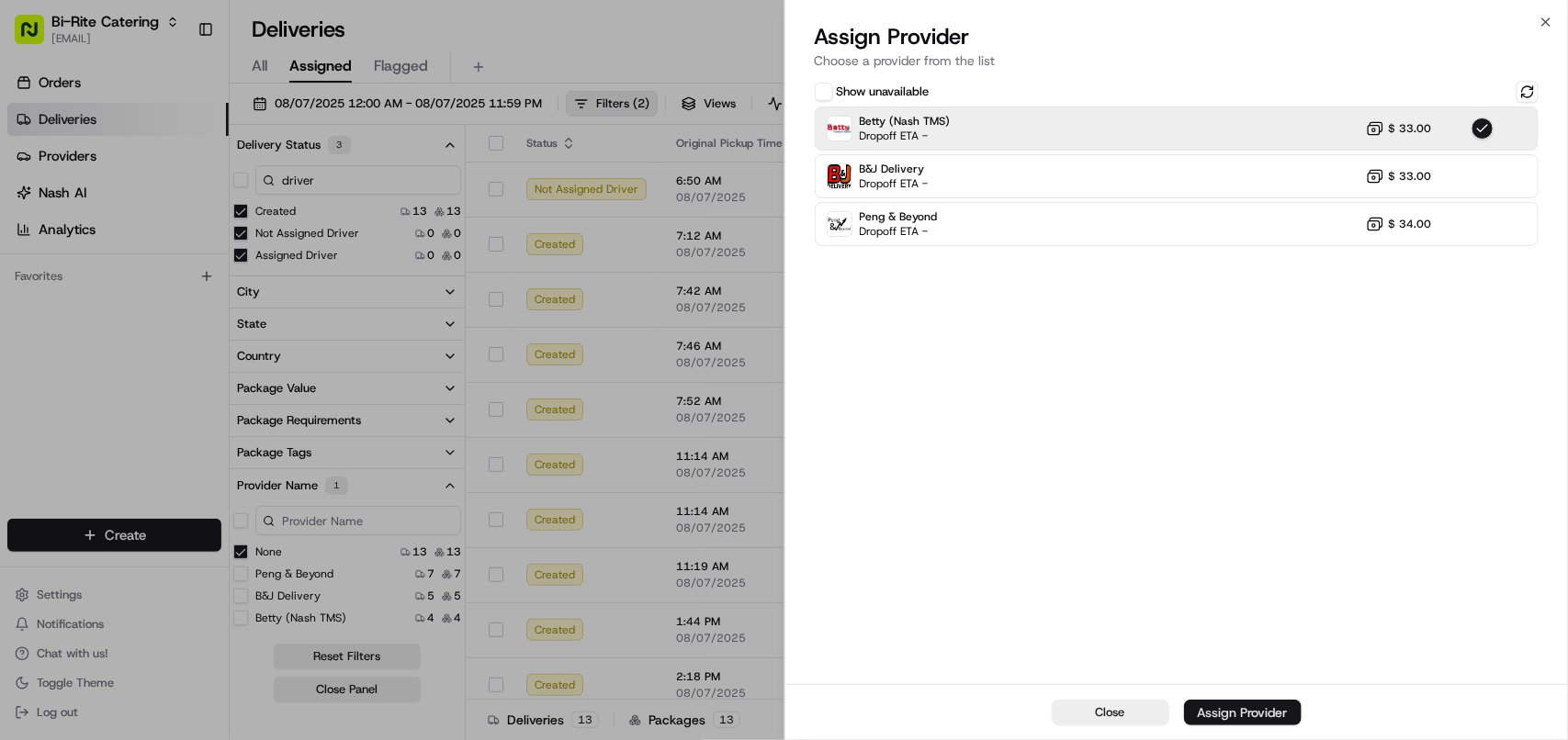 click on "Assign Provider" at bounding box center [1243, 712] 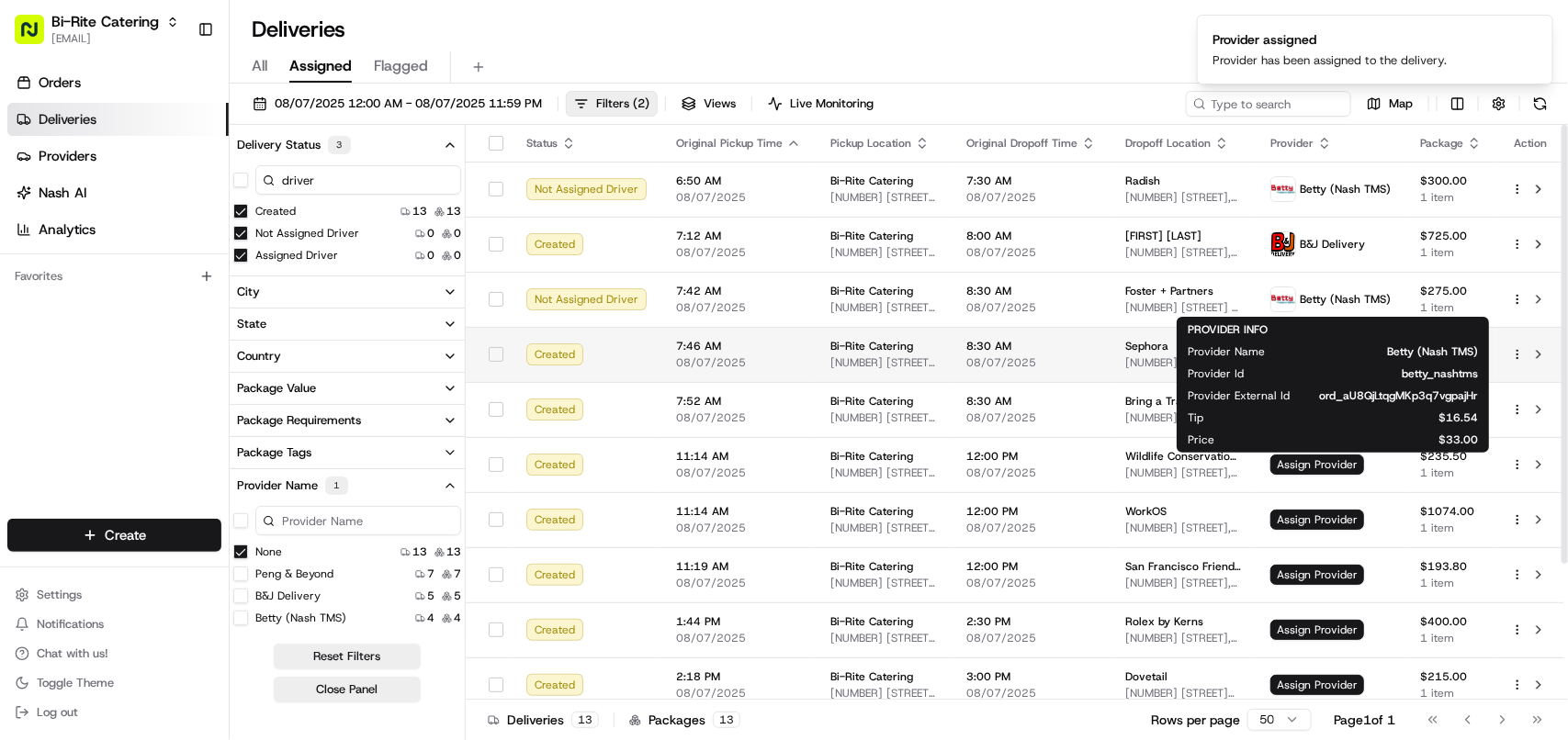 click on "Betty (Nash TMS)" at bounding box center [1386, 352] 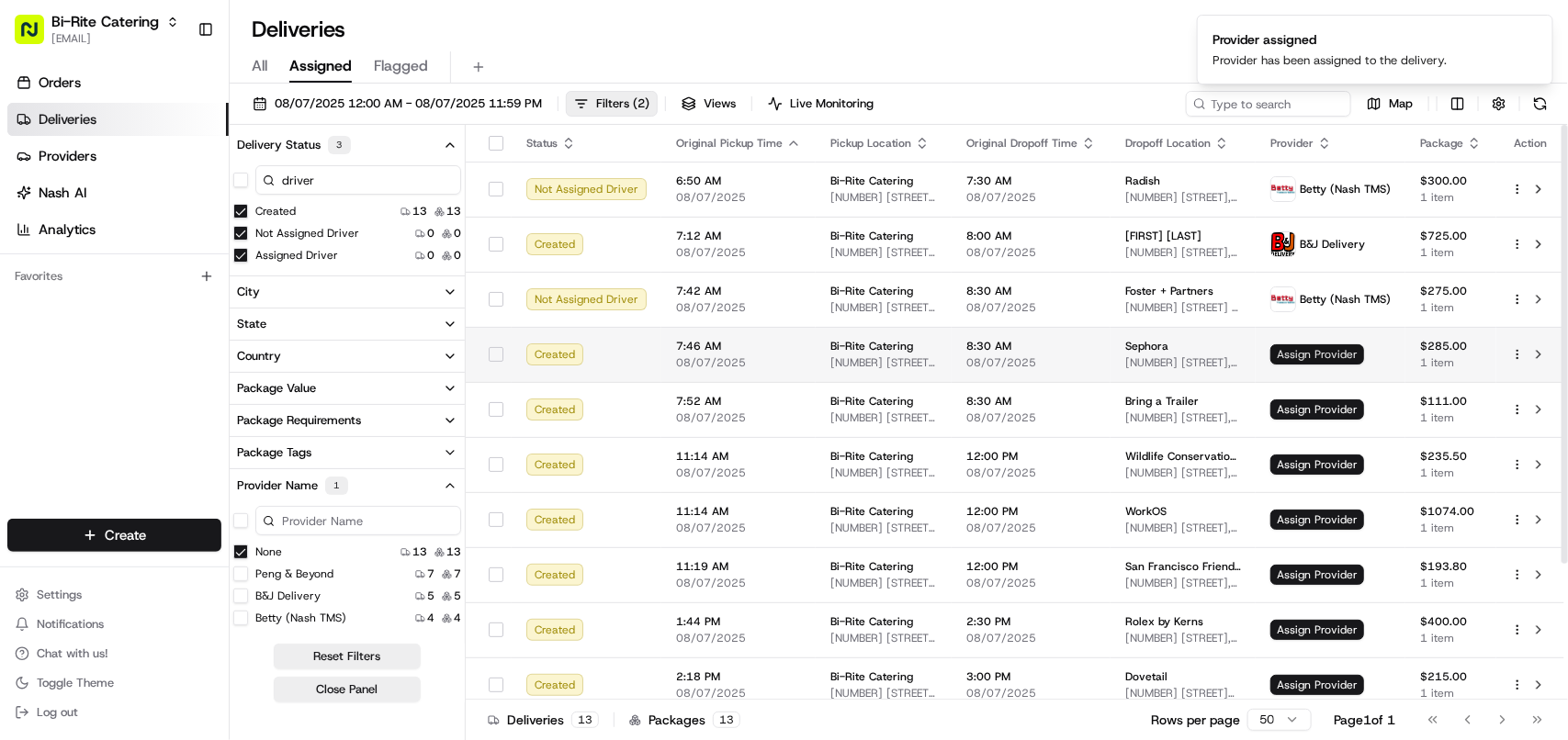 click on "Assign Provider" at bounding box center [1317, 354] 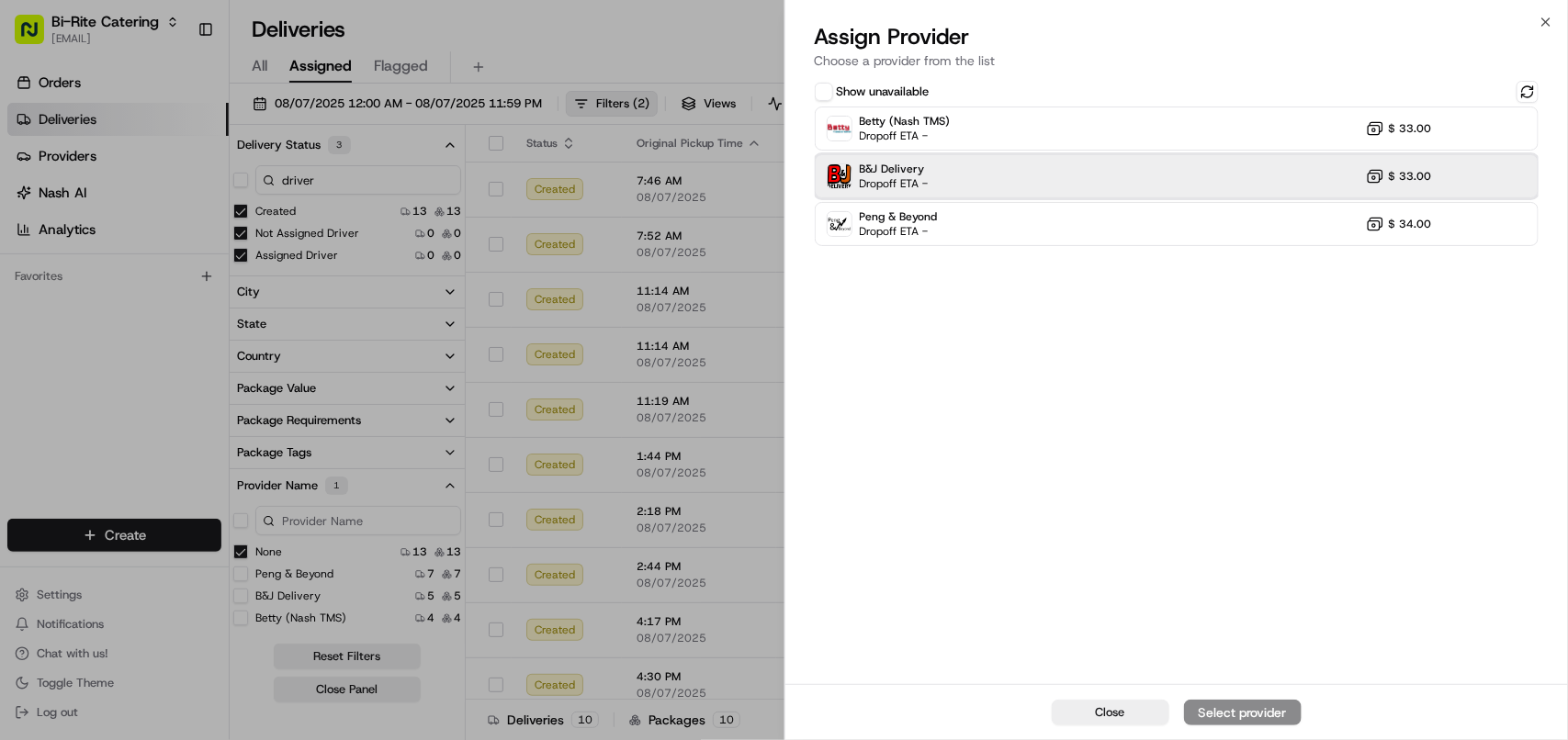 click on "B&J Delivery" at bounding box center [894, 169] 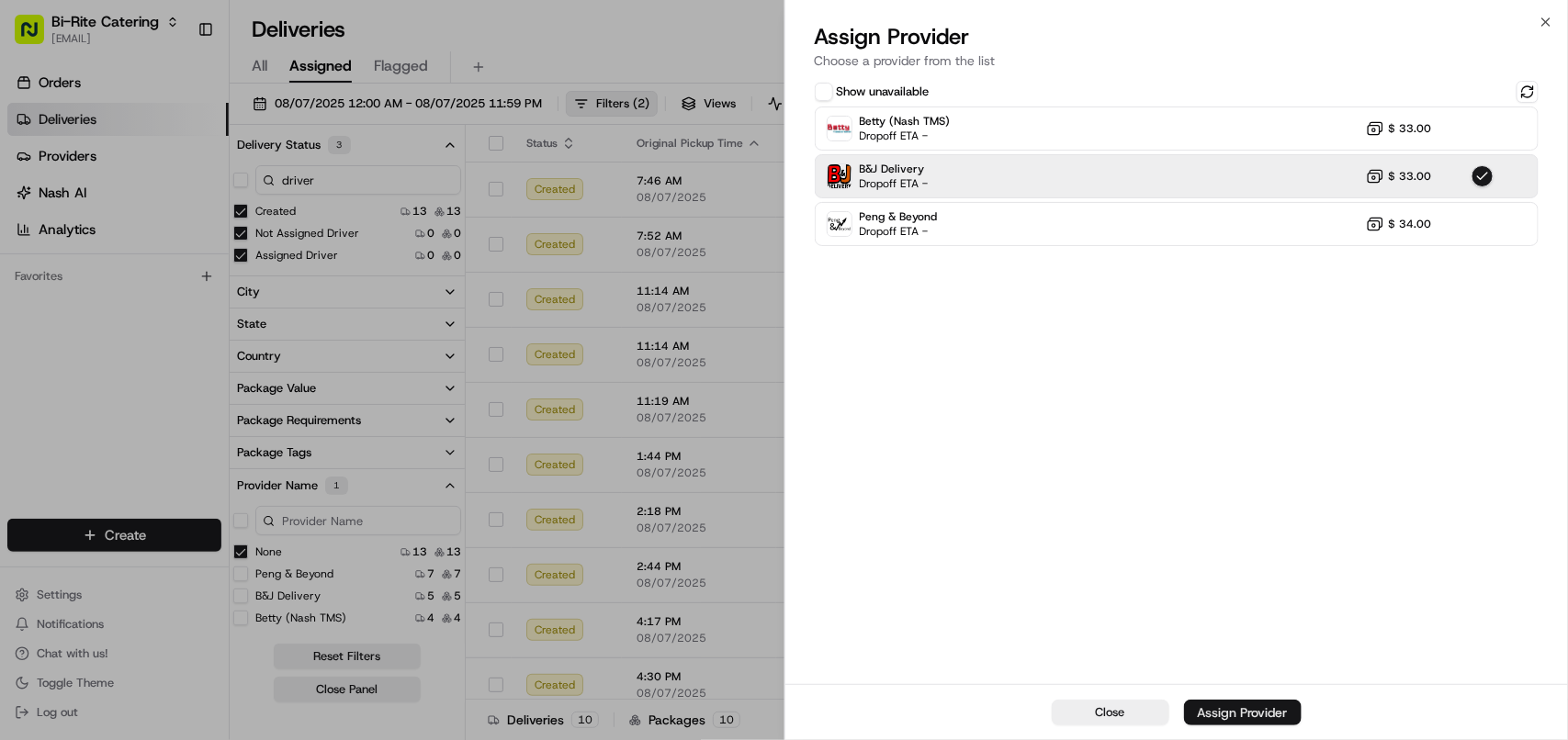 click on "Assign Provider" at bounding box center [1243, 712] 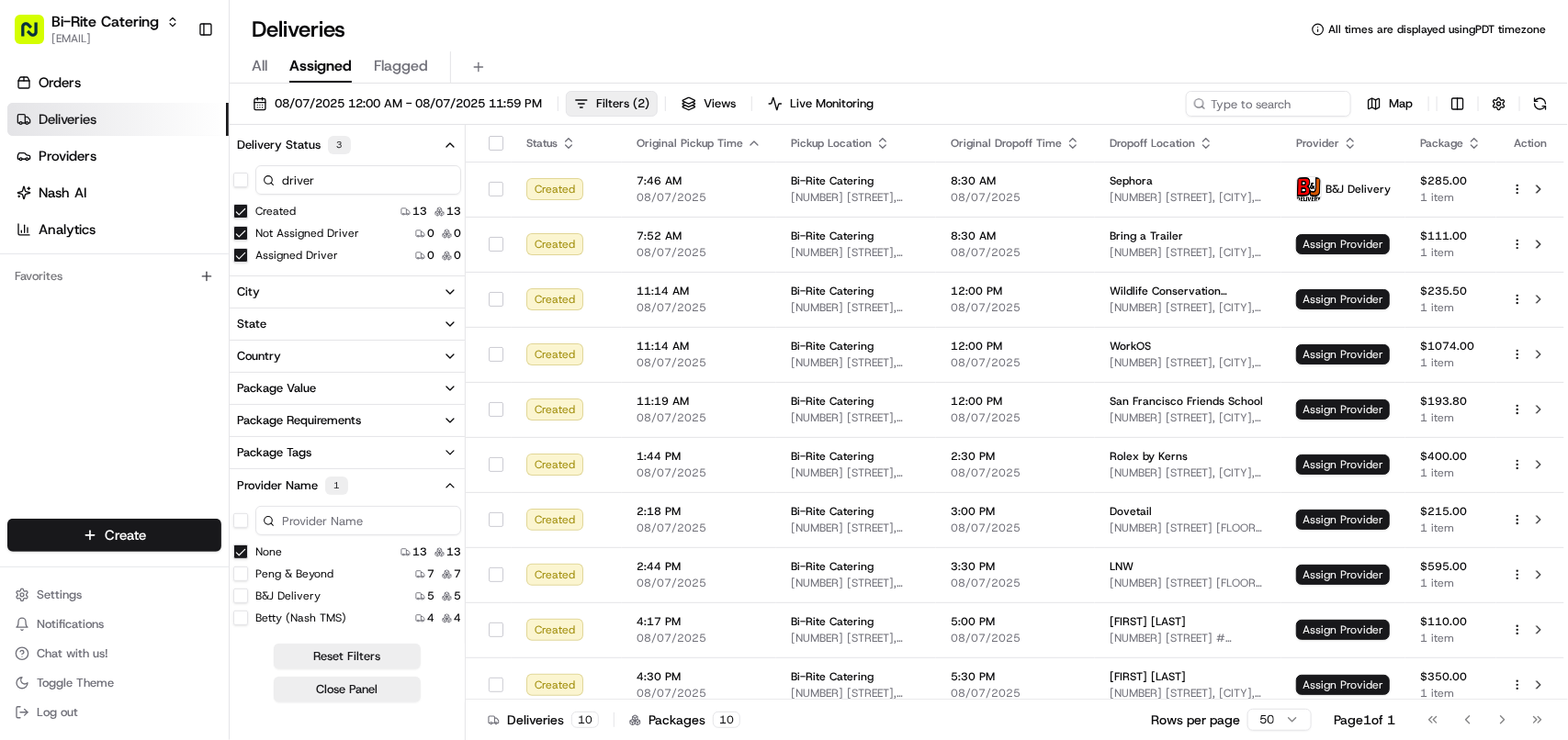 click on "None" at bounding box center (241, 552) 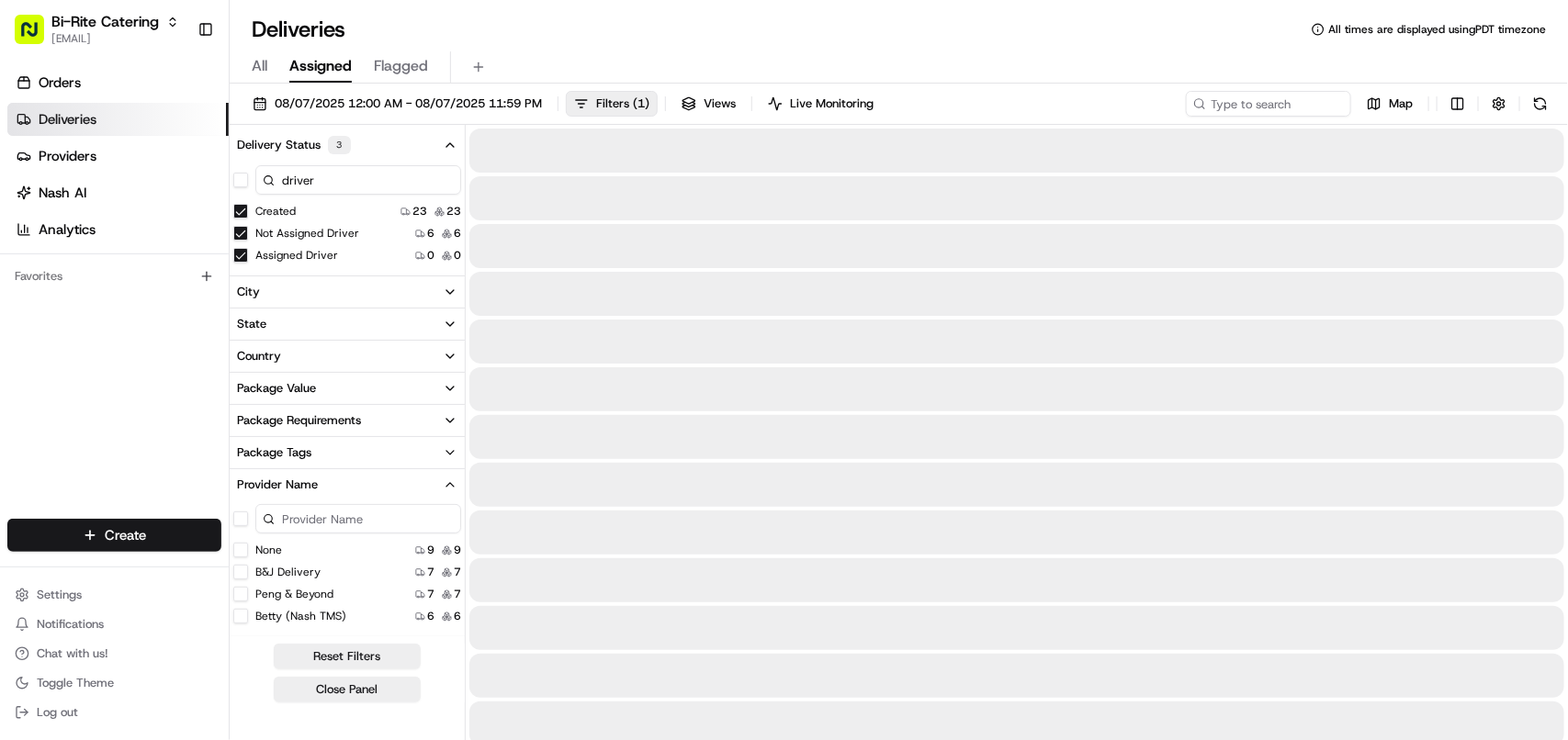 click on "None" at bounding box center [241, 550] 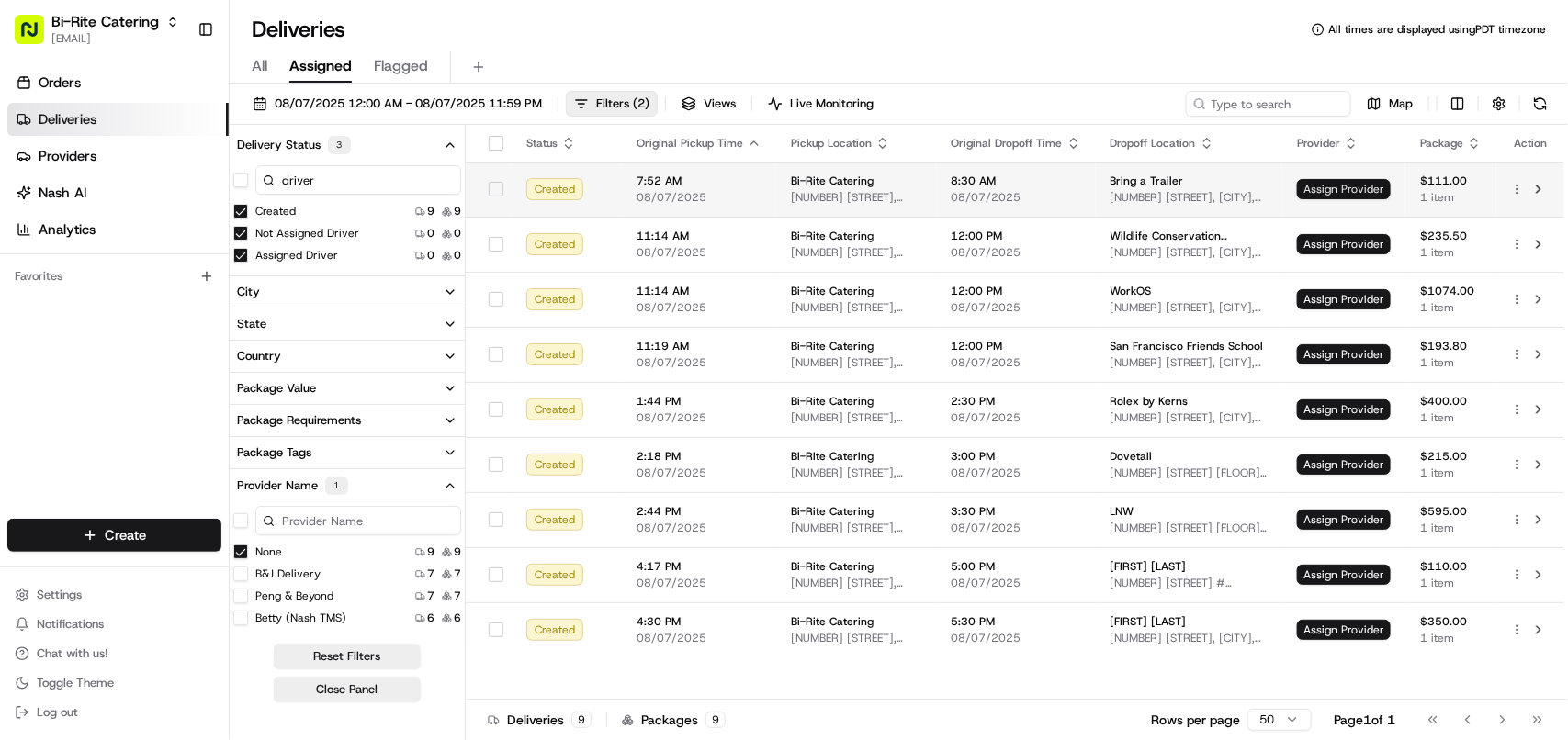click on "Assign Provider" at bounding box center [1344, 189] 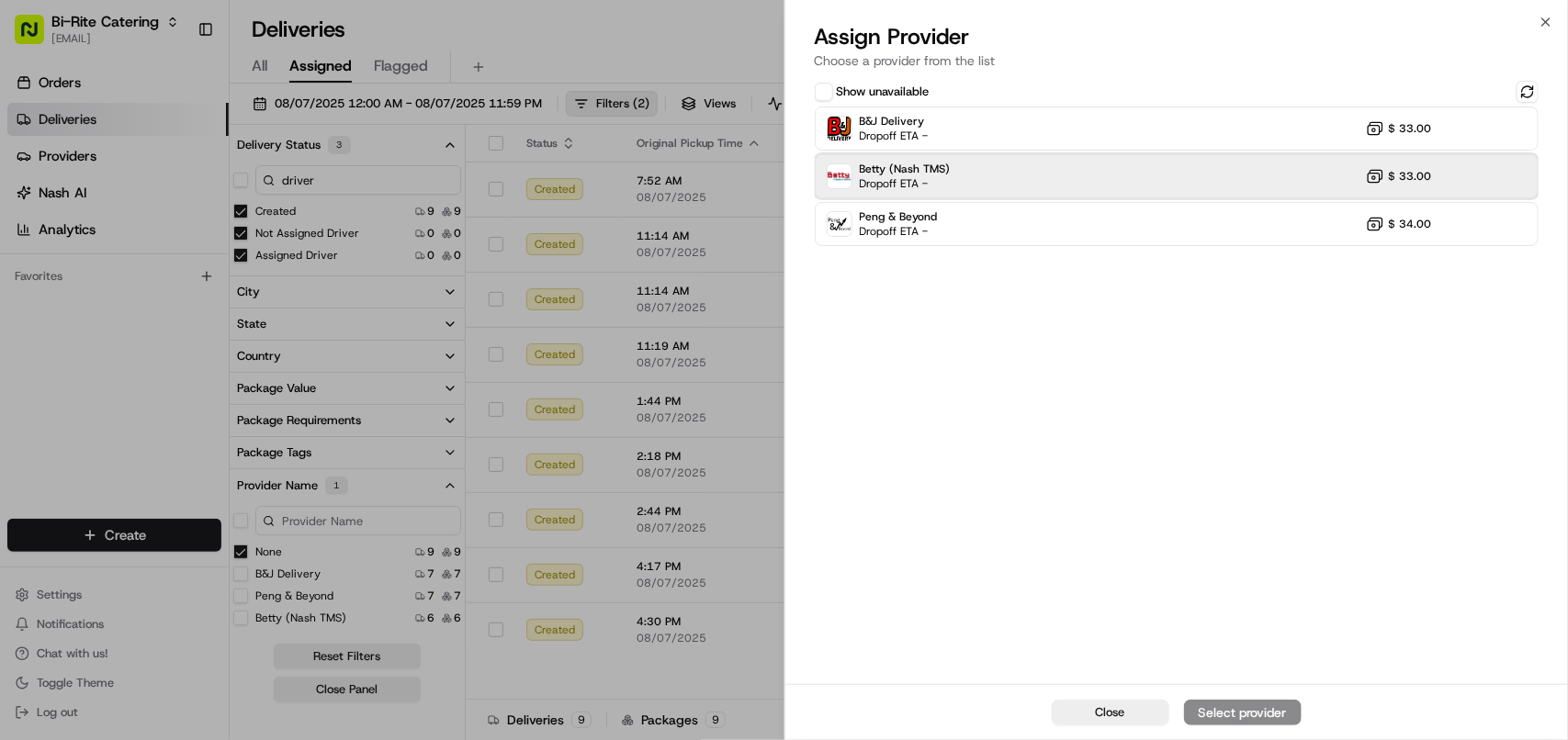 click on "Betty (Nash TMS) Dropoff ETA   - $   33.00" at bounding box center (1177, 176) 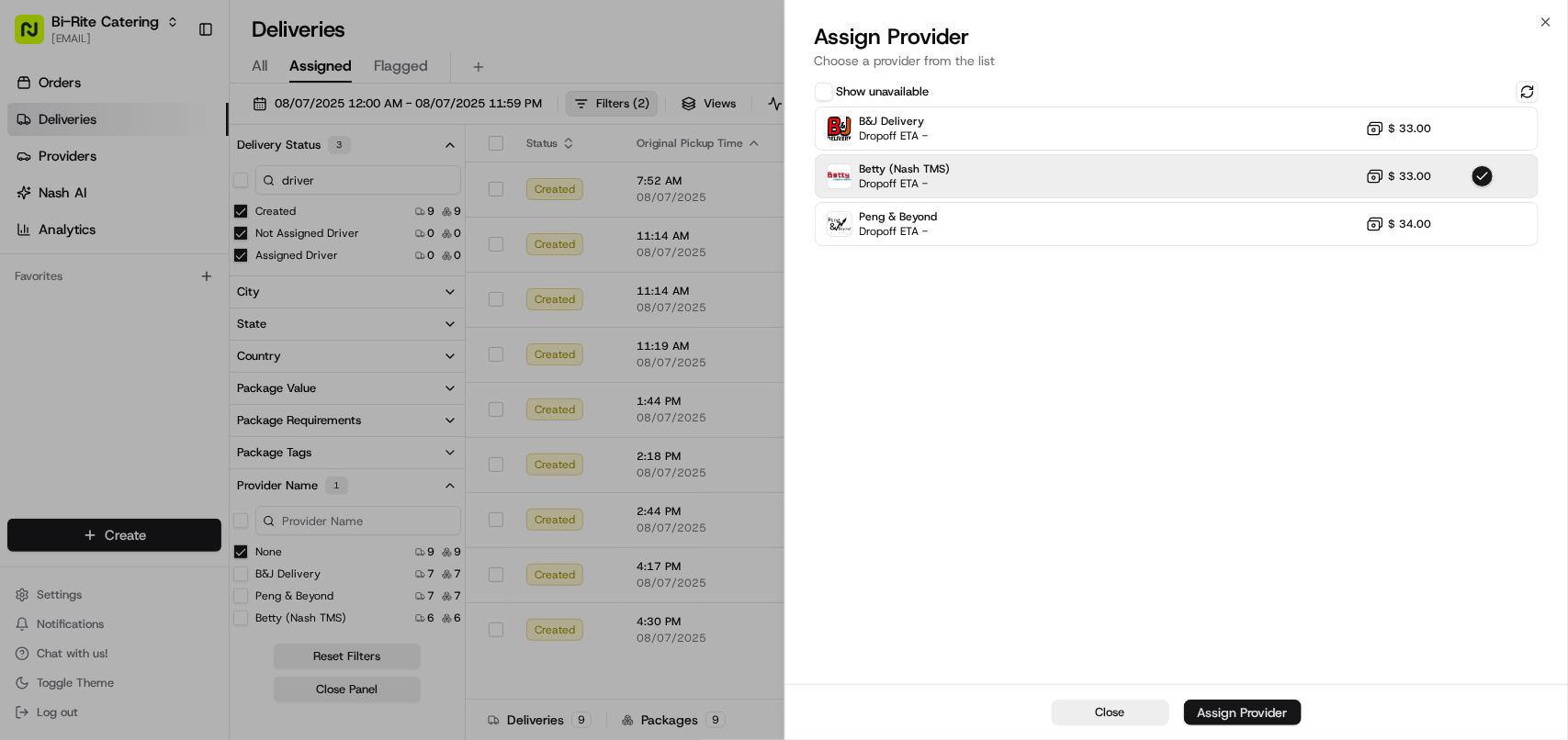 click on "Assign Provider" at bounding box center (1243, 712) 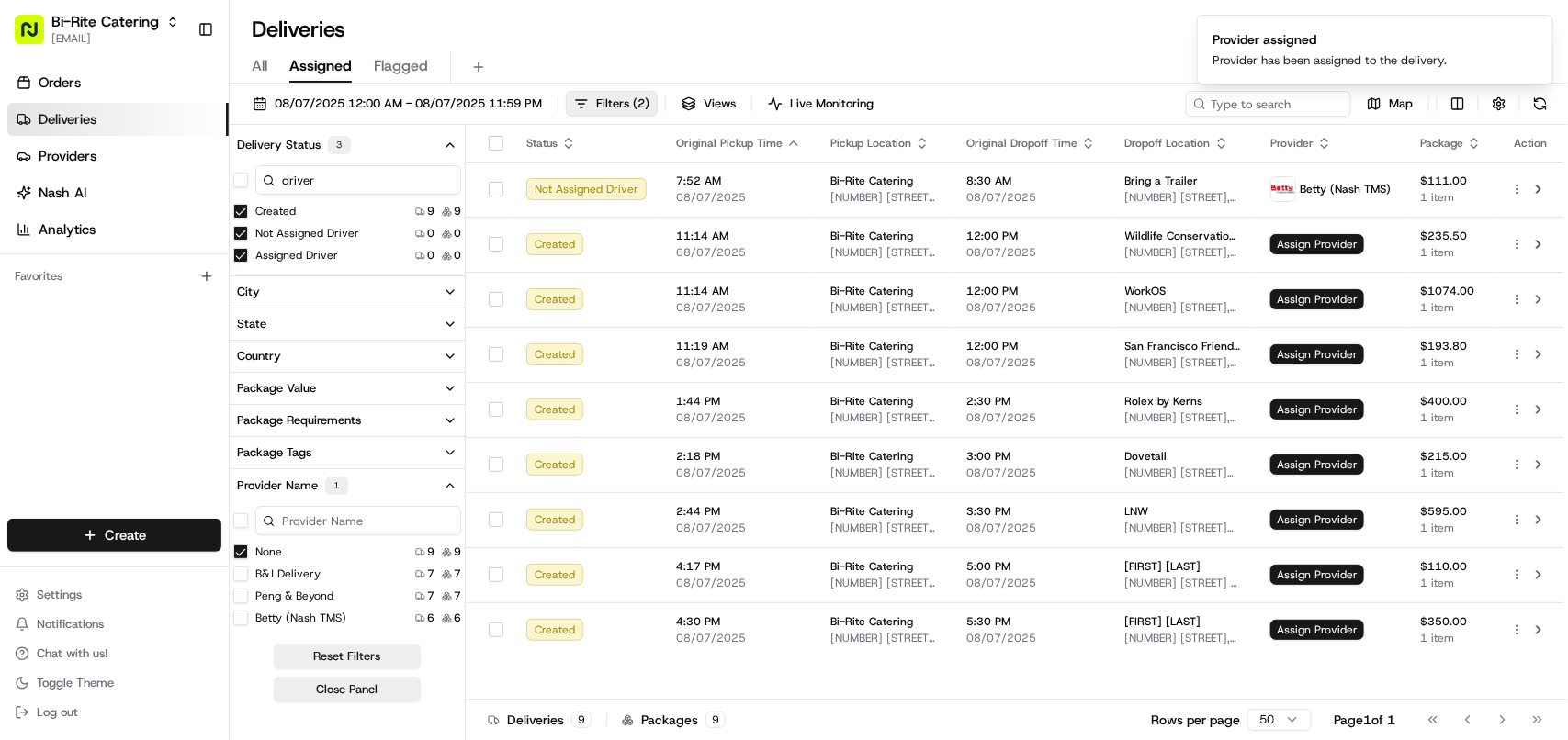 click on "None" at bounding box center (241, 552) 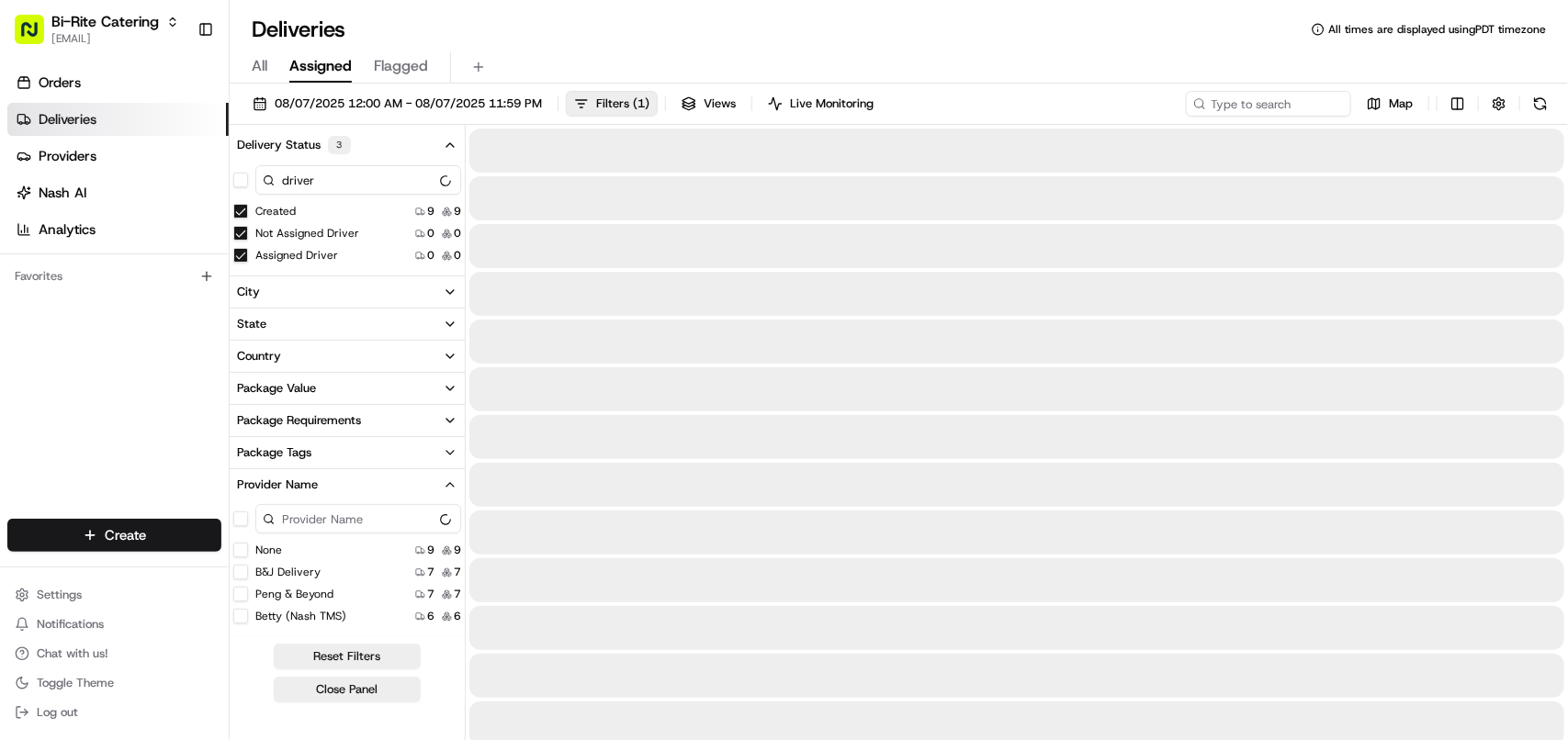 click on "None" at bounding box center [241, 550] 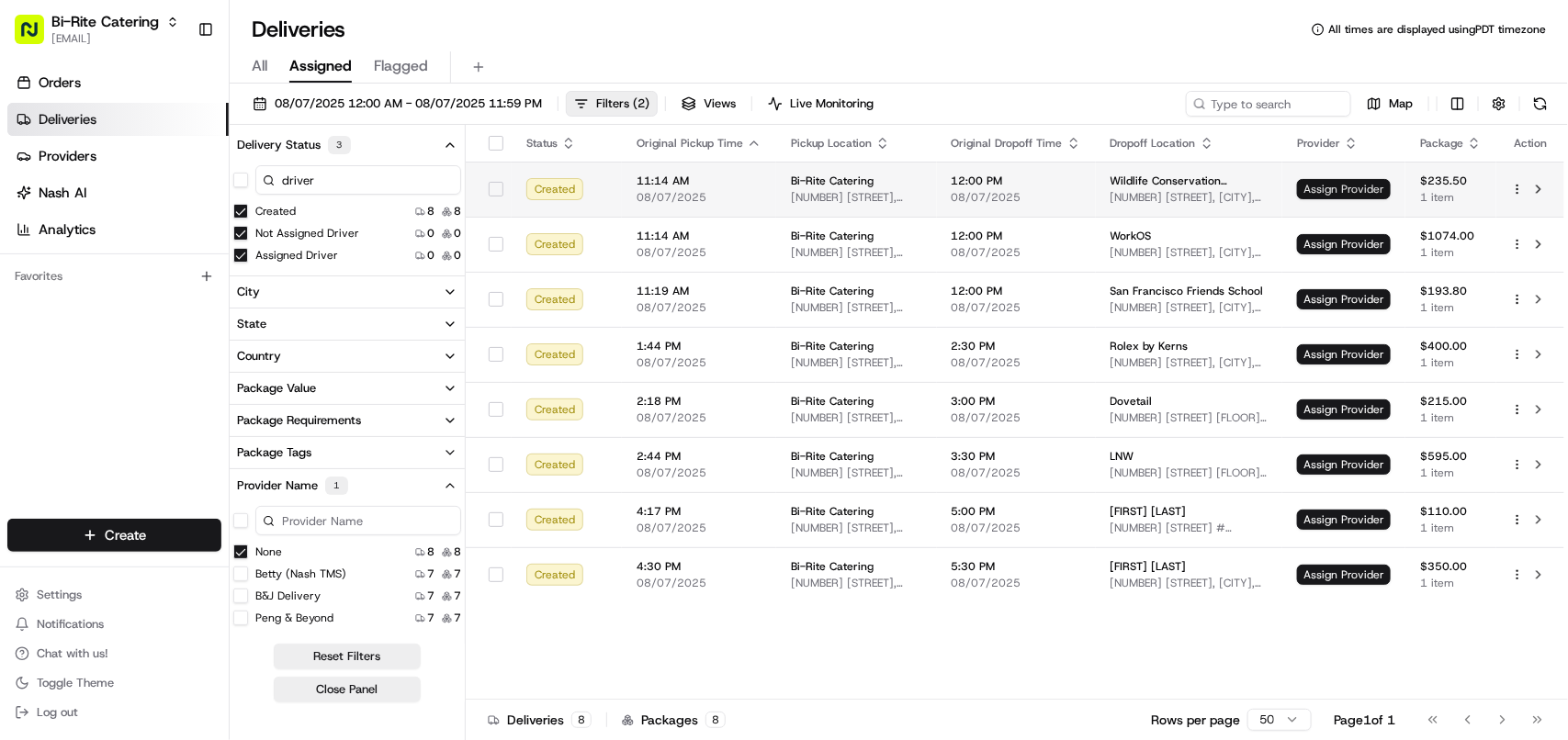 click on "Assign Provider" at bounding box center [1344, 189] 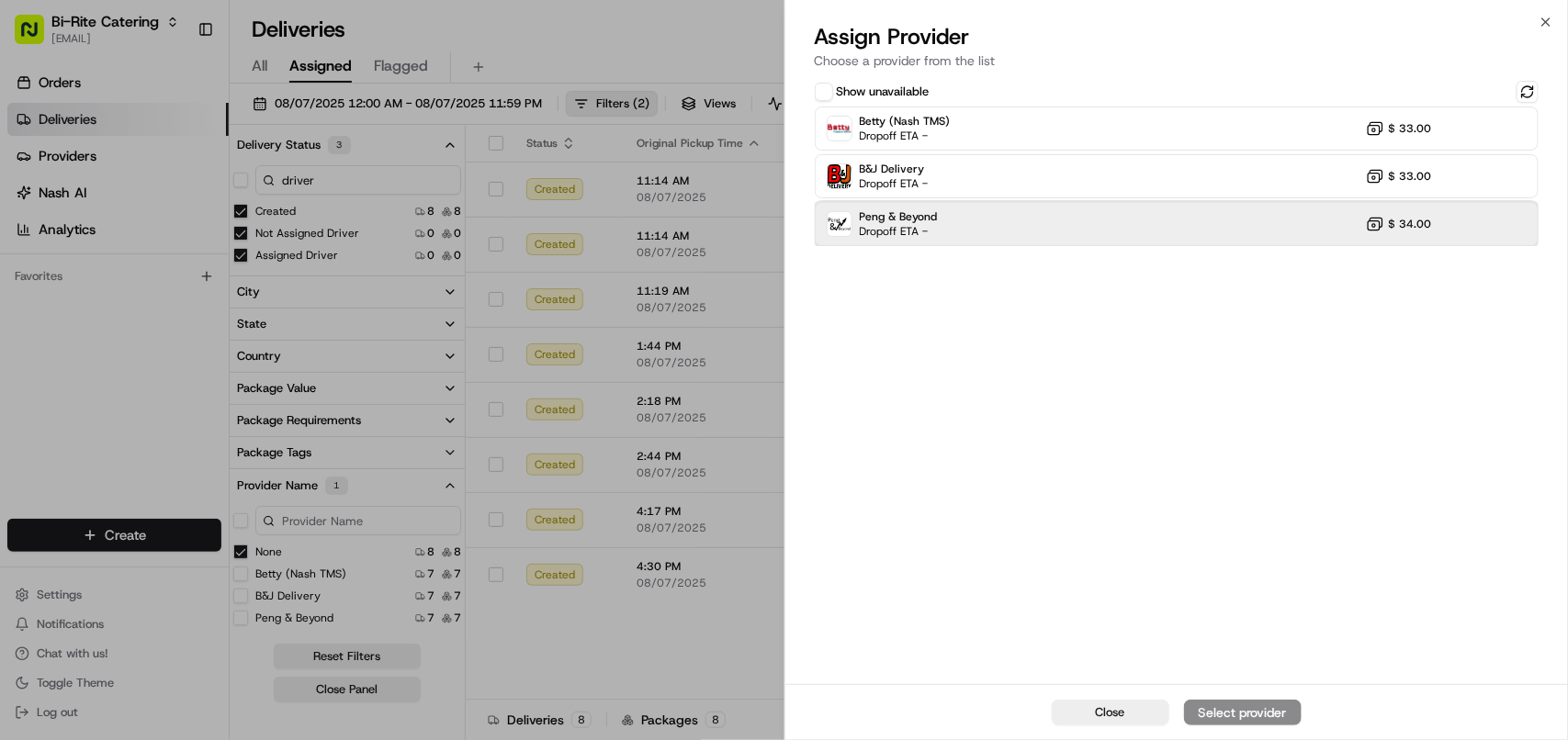 click on "Peng & Beyond Dropoff ETA   - $   34.00" at bounding box center (1177, 224) 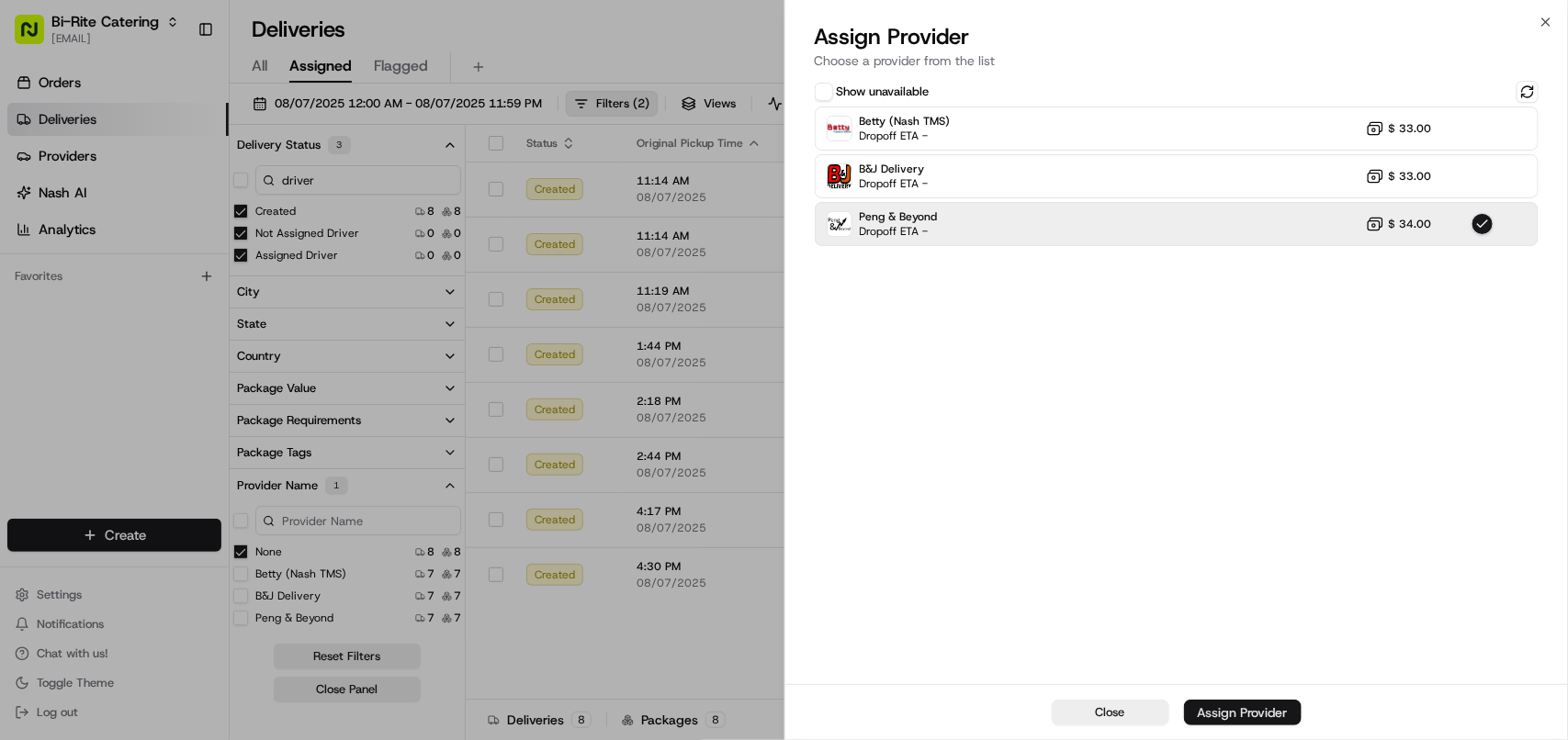 click on "Assign Provider" at bounding box center (1243, 712) 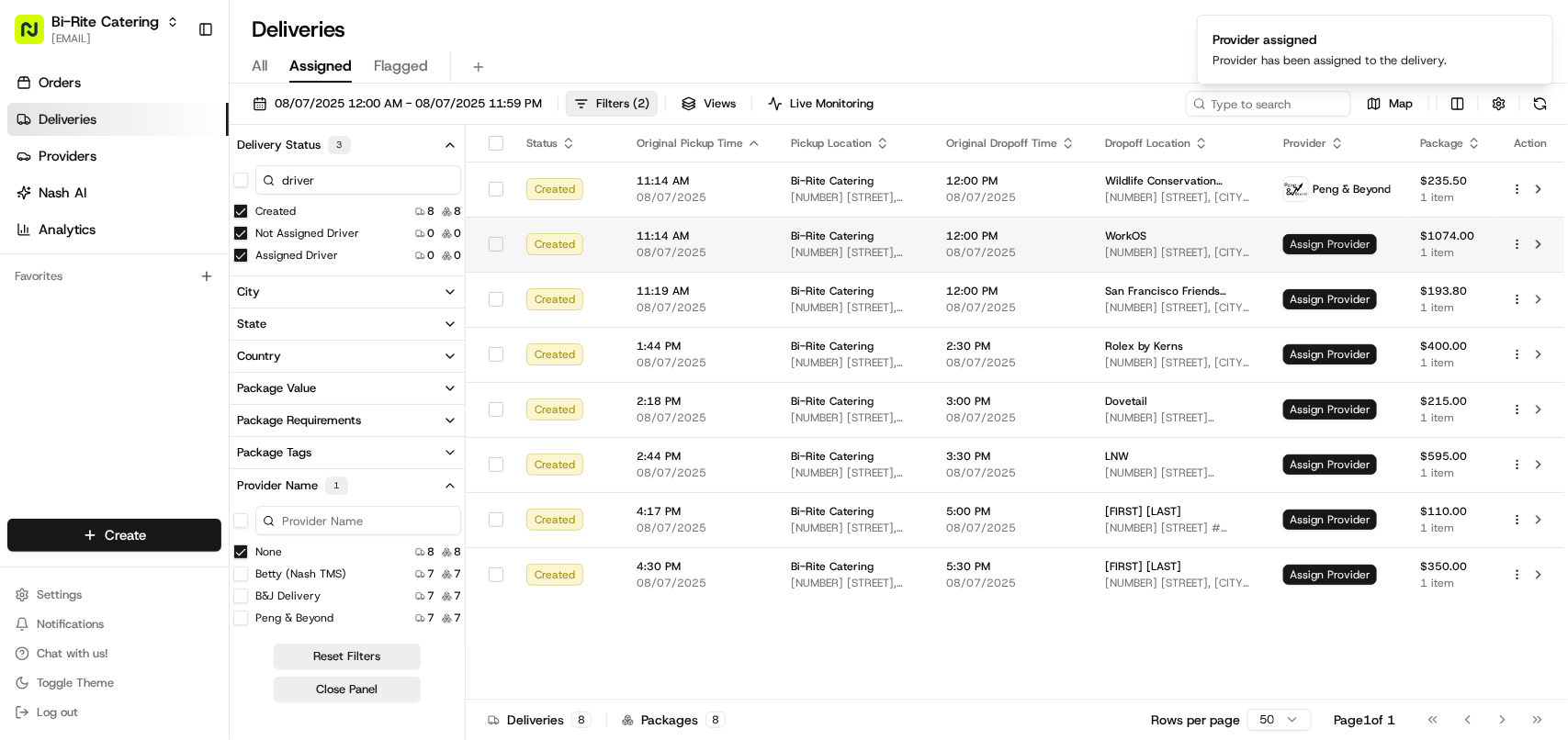 click on "Assign Provider" at bounding box center (1330, 244) 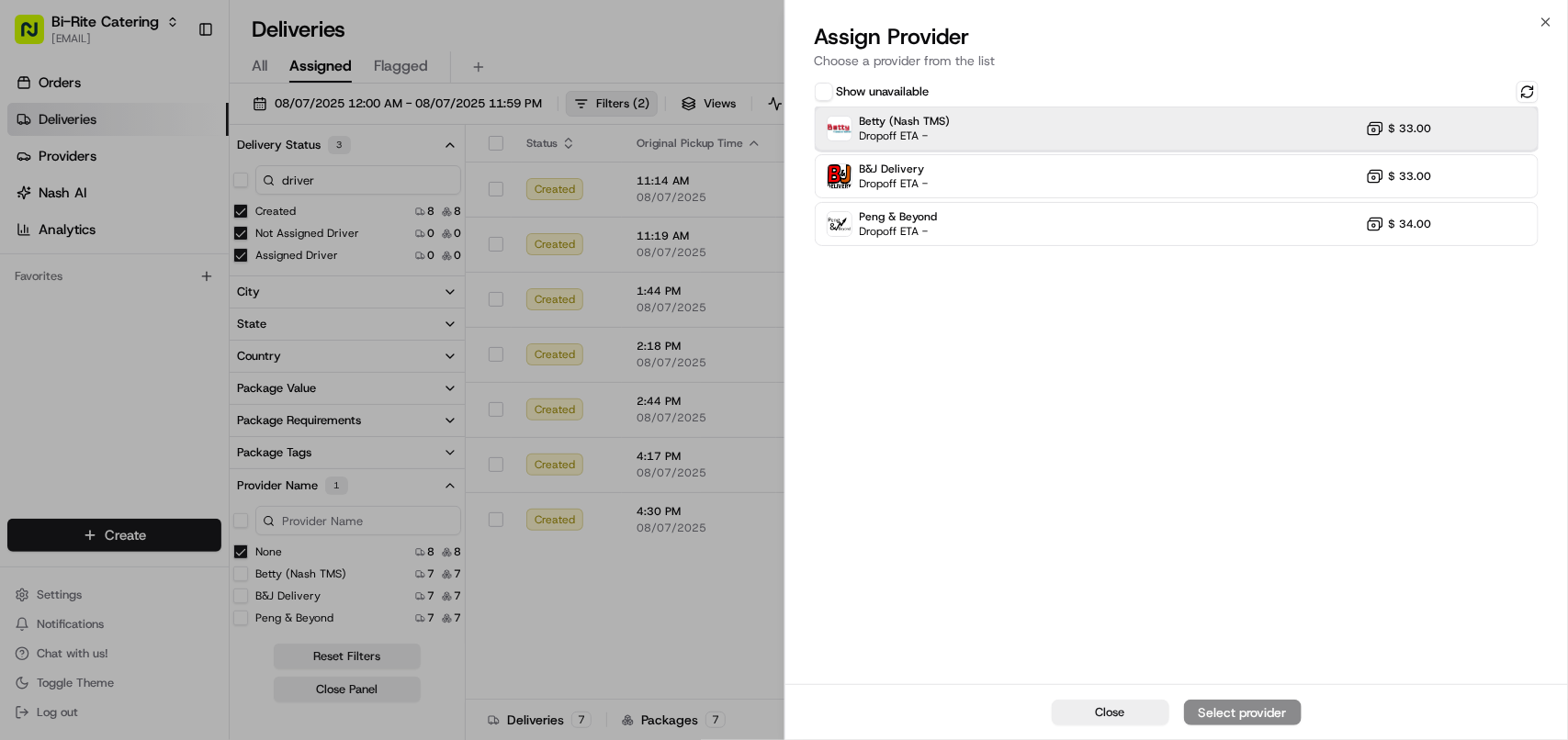 click on "Betty (Nash TMS) Dropoff ETA   - $   33.00" at bounding box center (1177, 129) 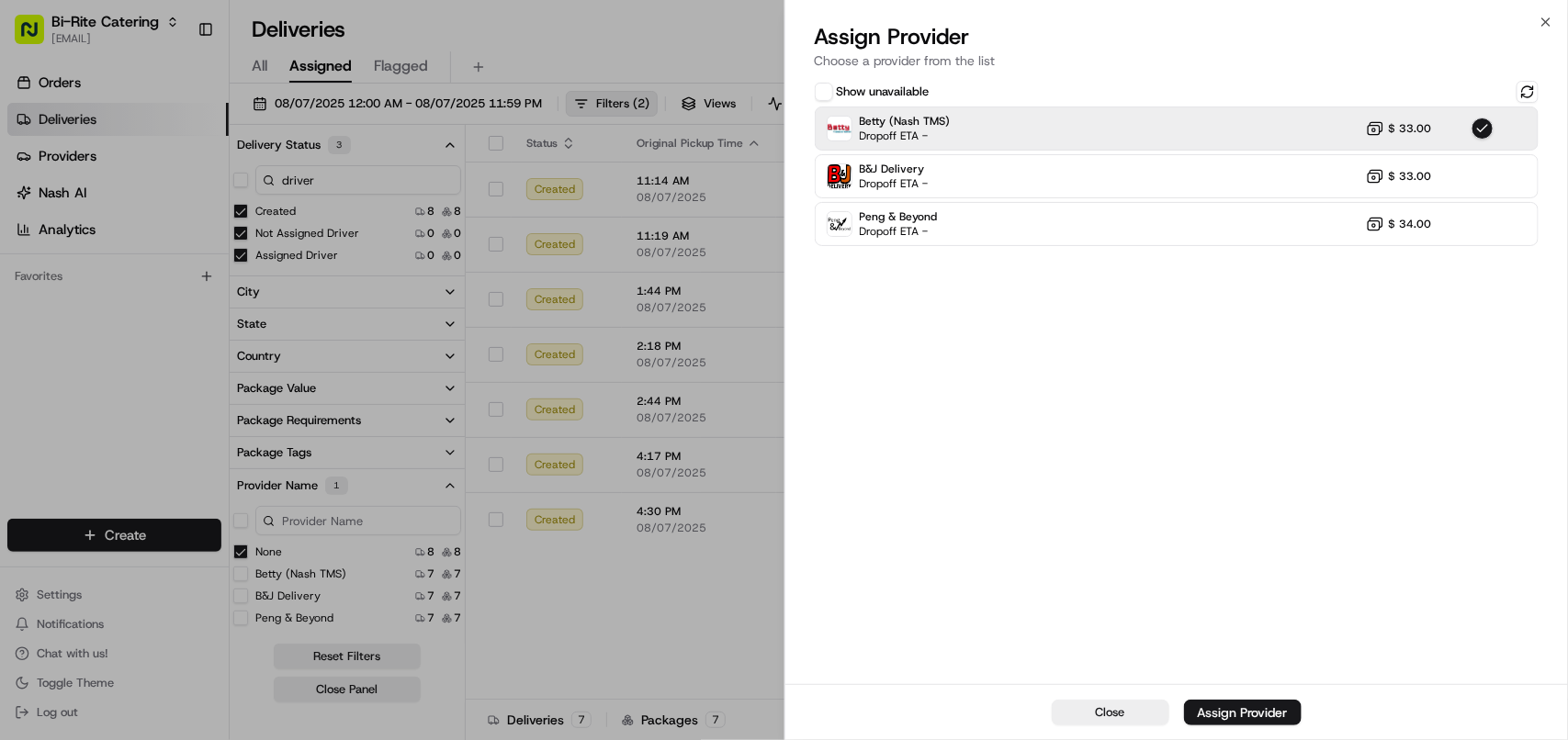 drag, startPoint x: 1257, startPoint y: 708, endPoint x: 978, endPoint y: 653, distance: 284.36948 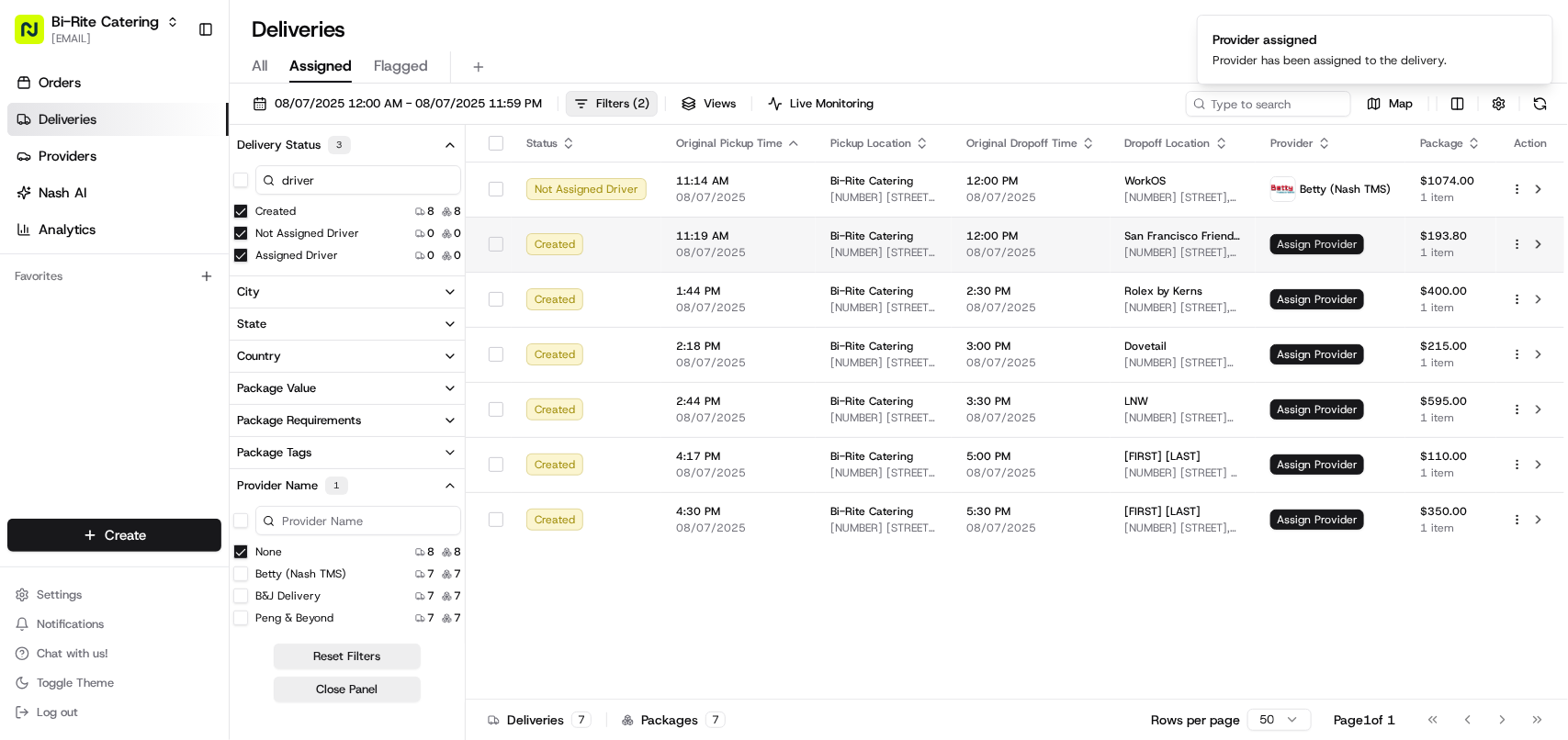 click on "Assign Provider" at bounding box center (1317, 244) 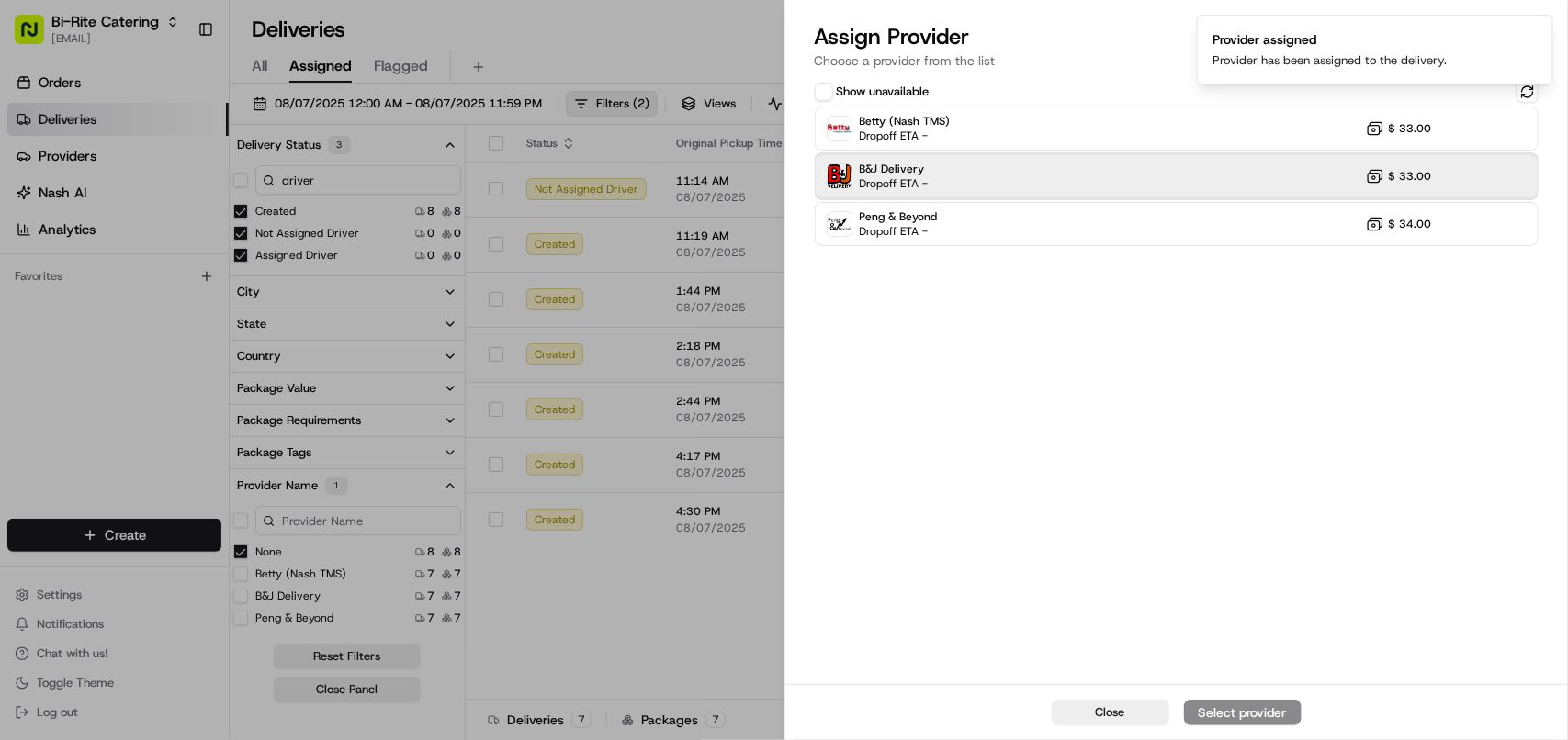 click on "Dropoff ETA   -" at bounding box center [894, 184] 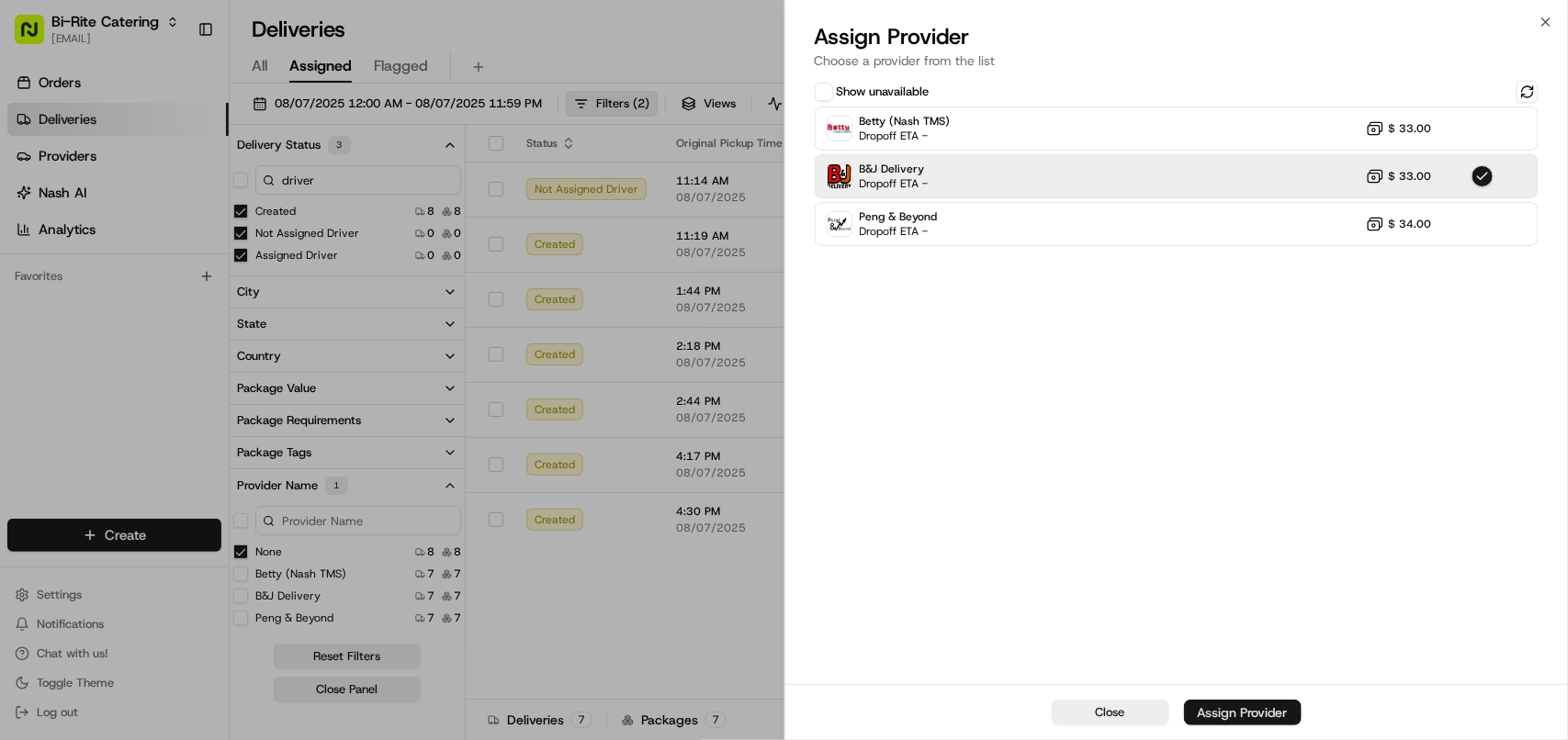 click on "Assign Provider" at bounding box center (1243, 712) 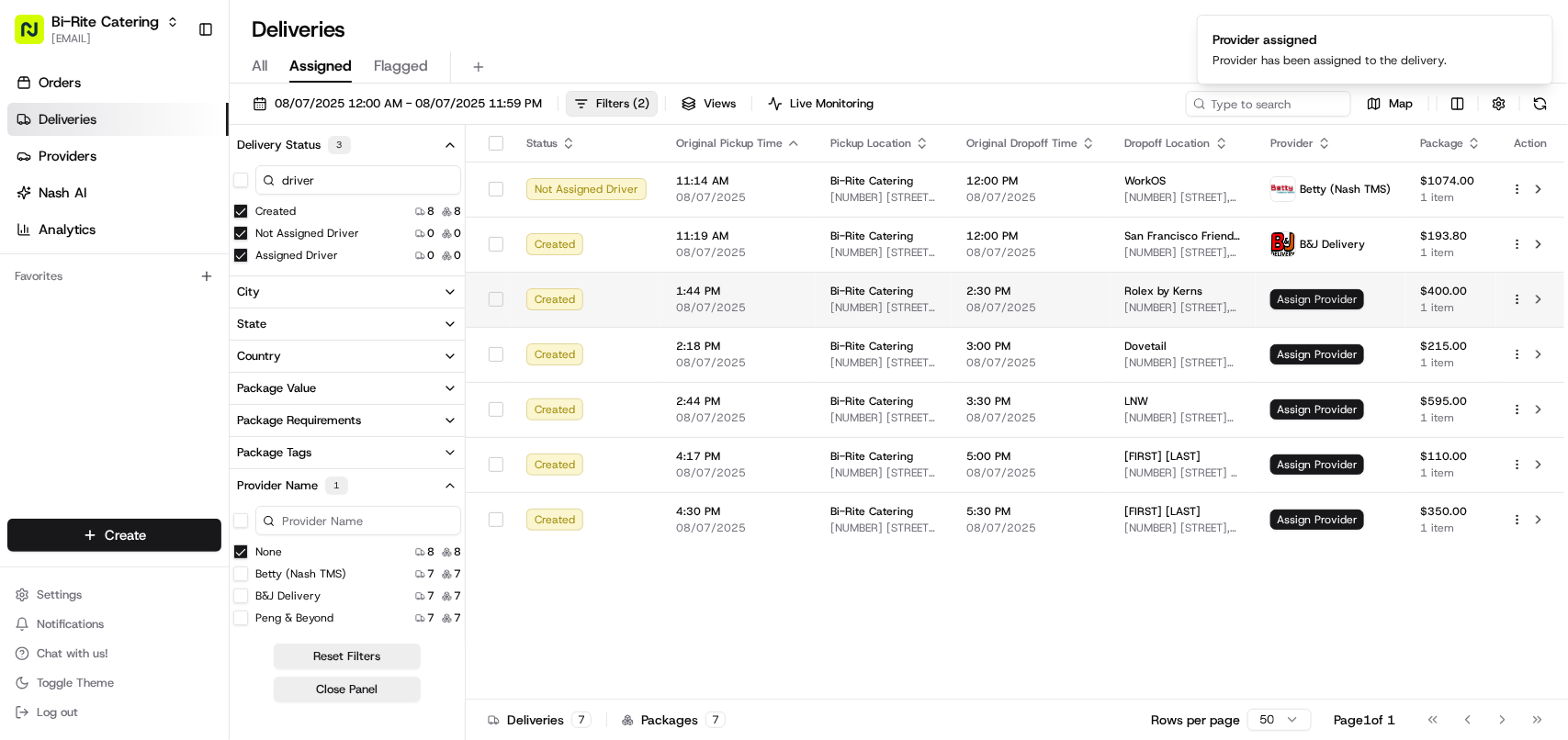 click on "Assign Provider" at bounding box center (1317, 299) 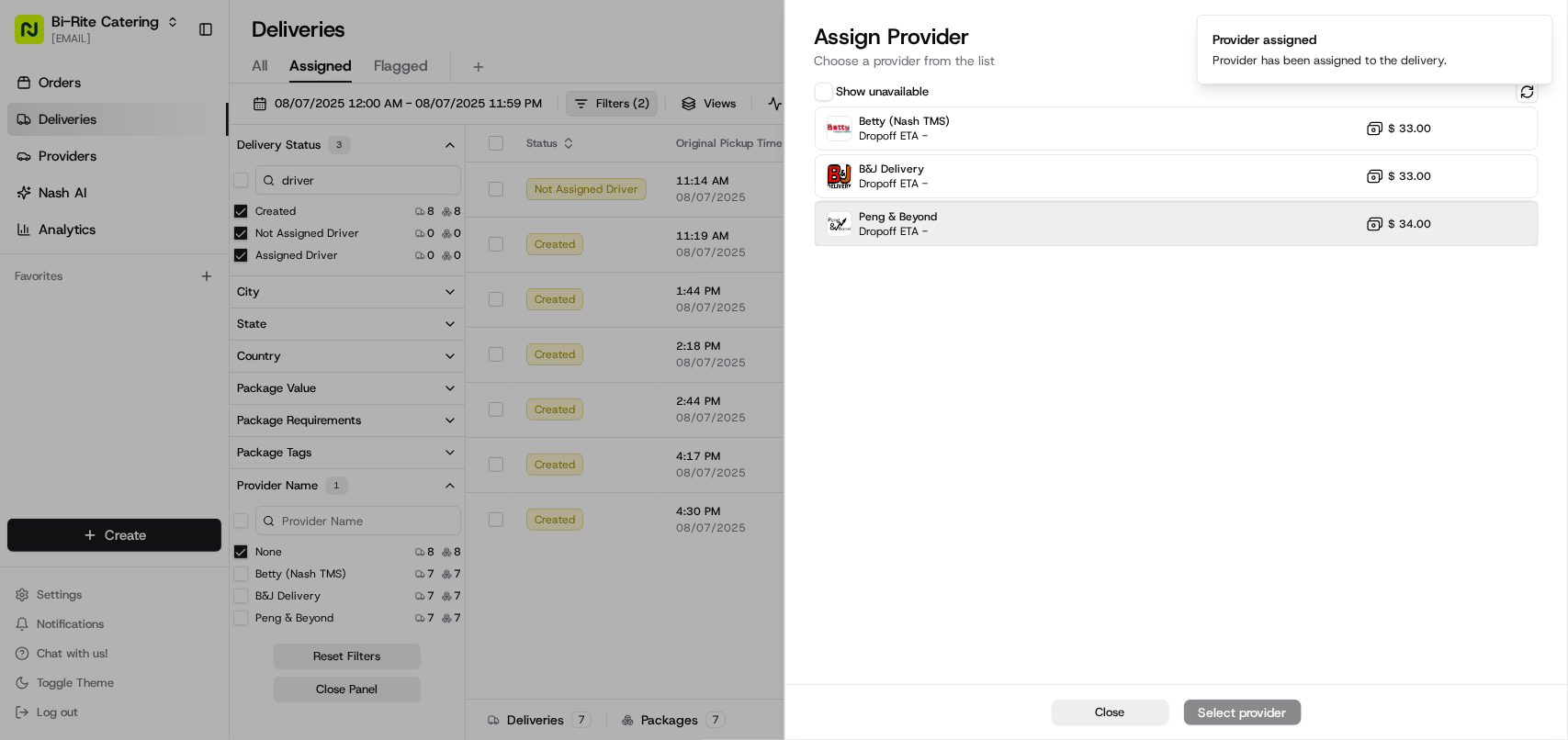 click on "Peng & Beyond Dropoff ETA   - $   34.00" at bounding box center [1177, 224] 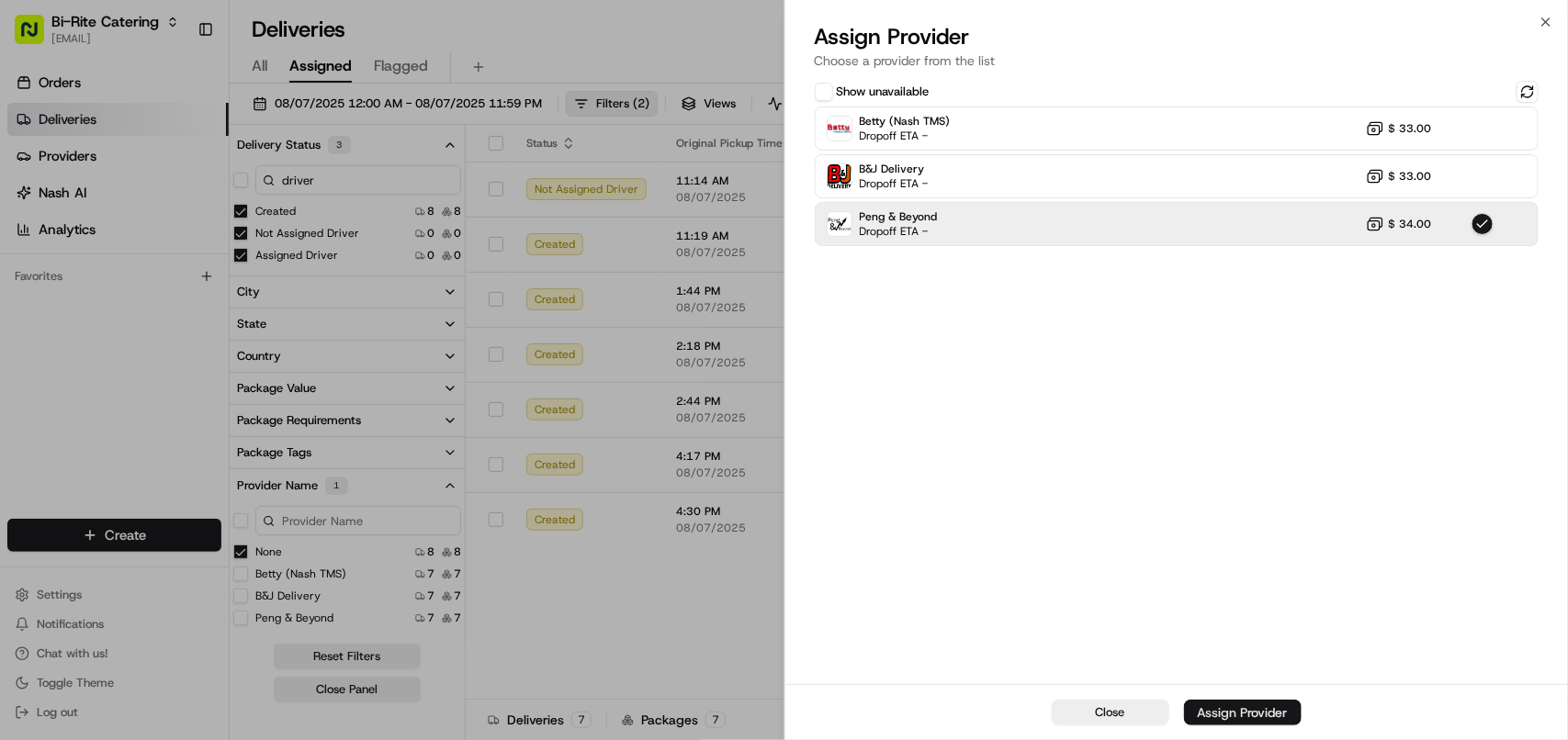 click on "Assign Provider" at bounding box center [1243, 712] 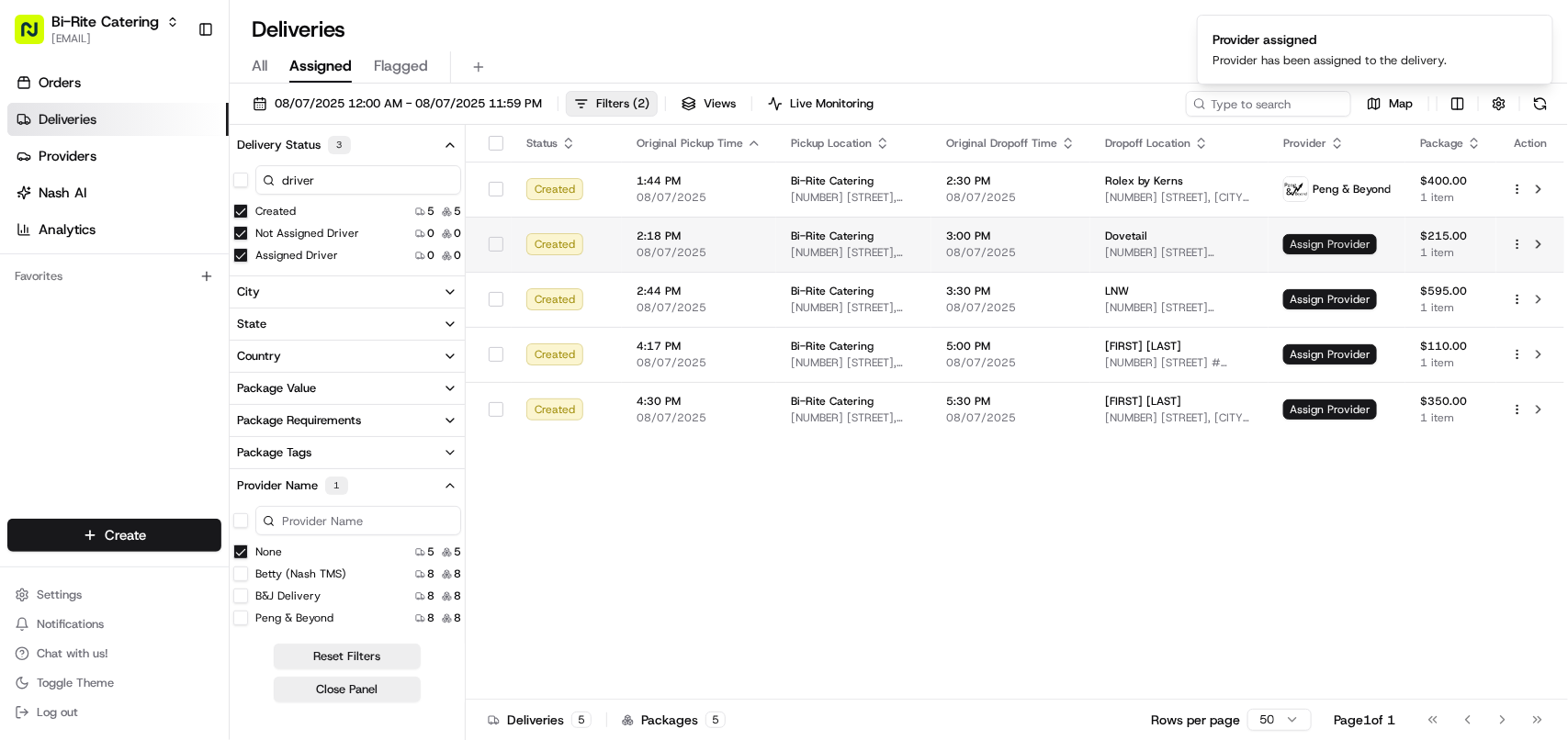 click on "Assign Provider" at bounding box center (1330, 244) 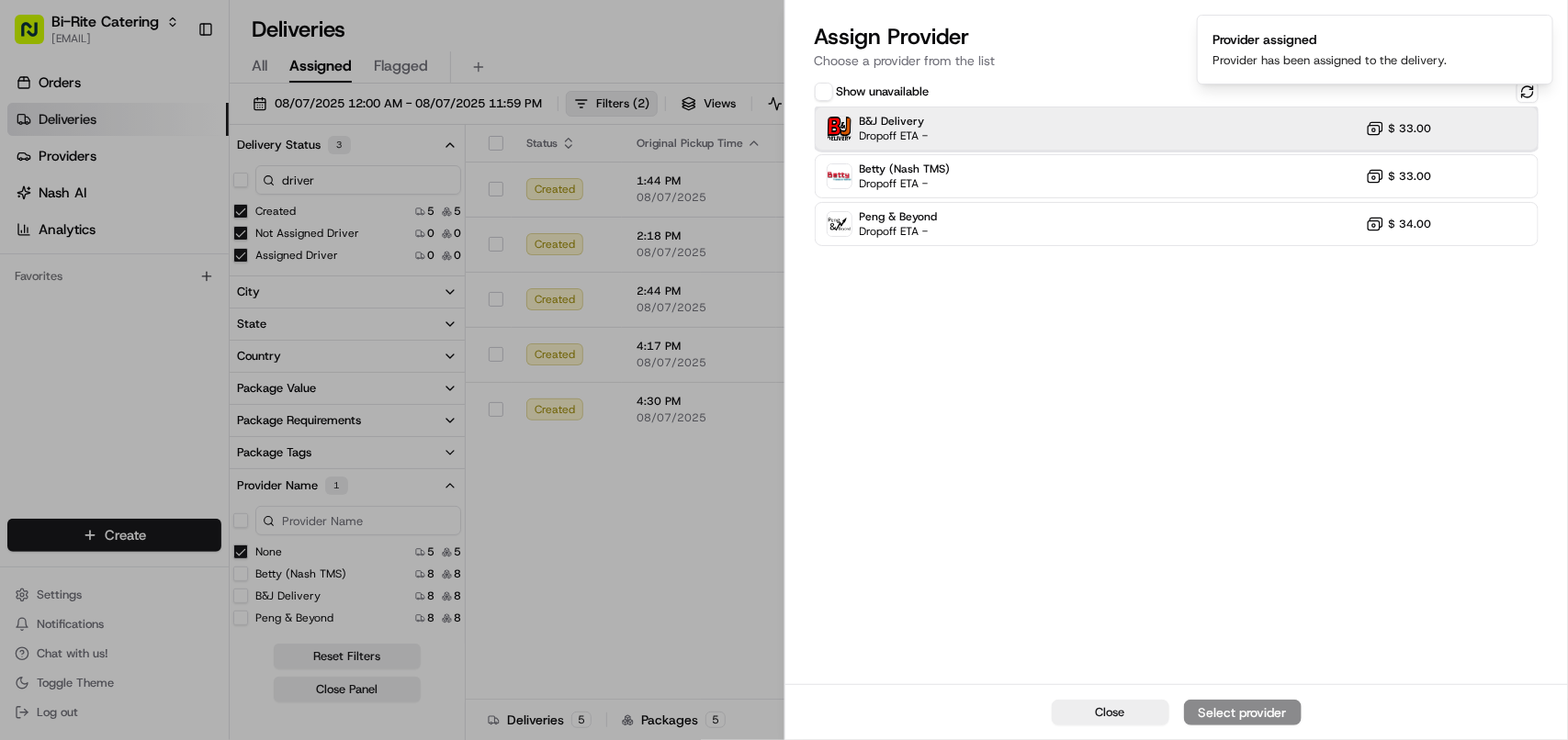 click on "B&J Delivery Dropoff ETA   - $   33.00" at bounding box center (1177, 129) 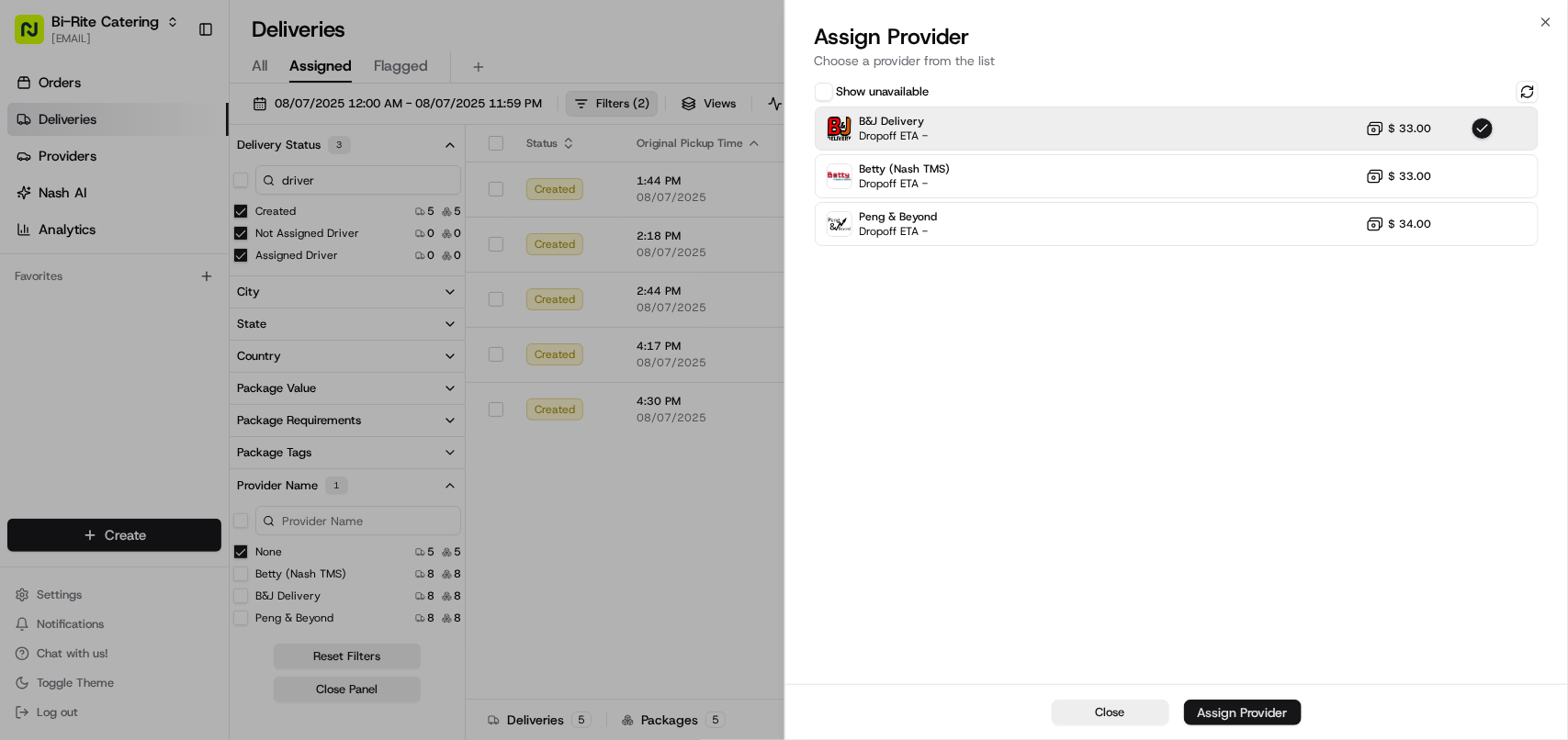 drag, startPoint x: 1242, startPoint y: 712, endPoint x: 961, endPoint y: 625, distance: 294.1598 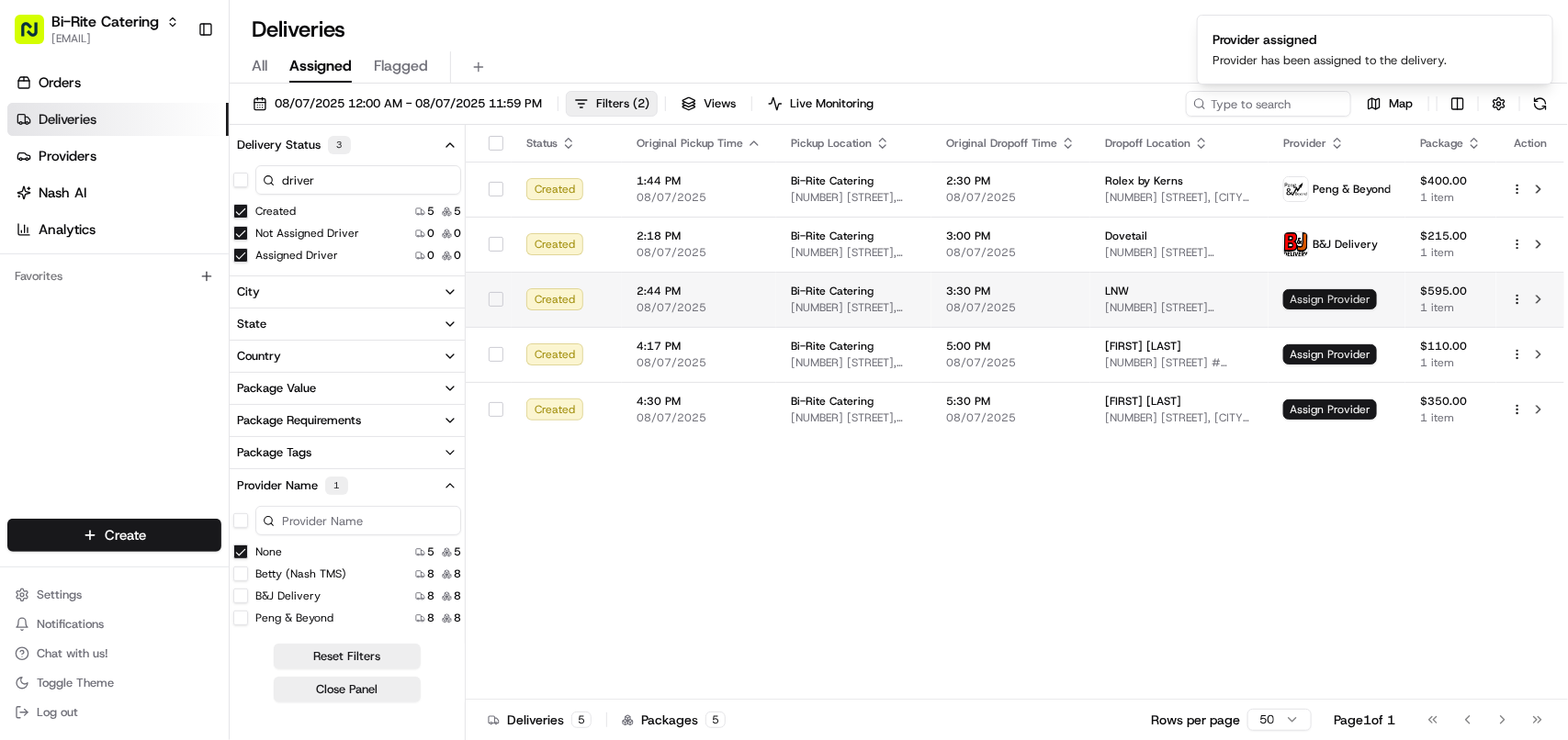 click on "Assign Provider" at bounding box center (1330, 299) 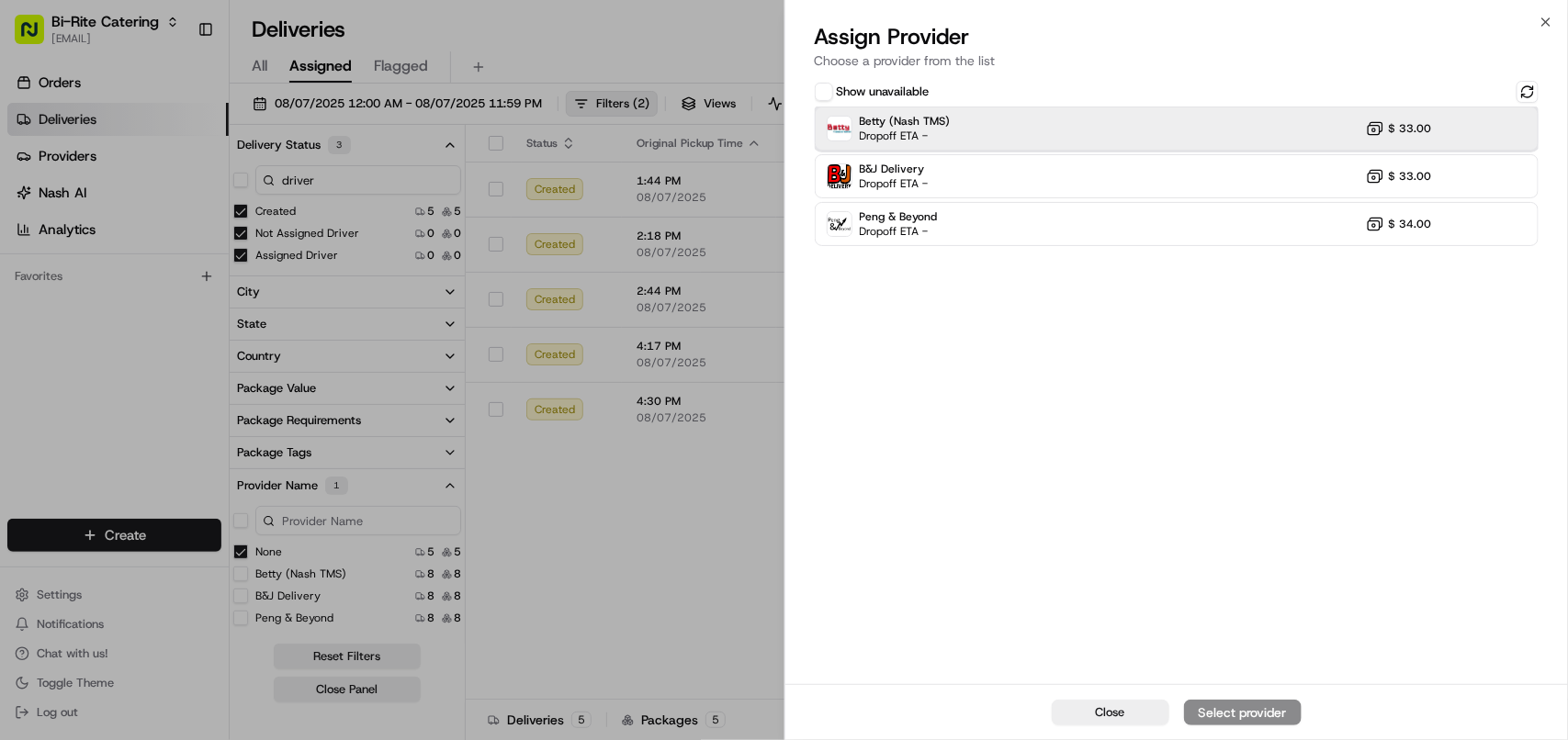 click on "Betty (Nash TMS) Dropoff ETA   - $   33.00" at bounding box center (1177, 129) 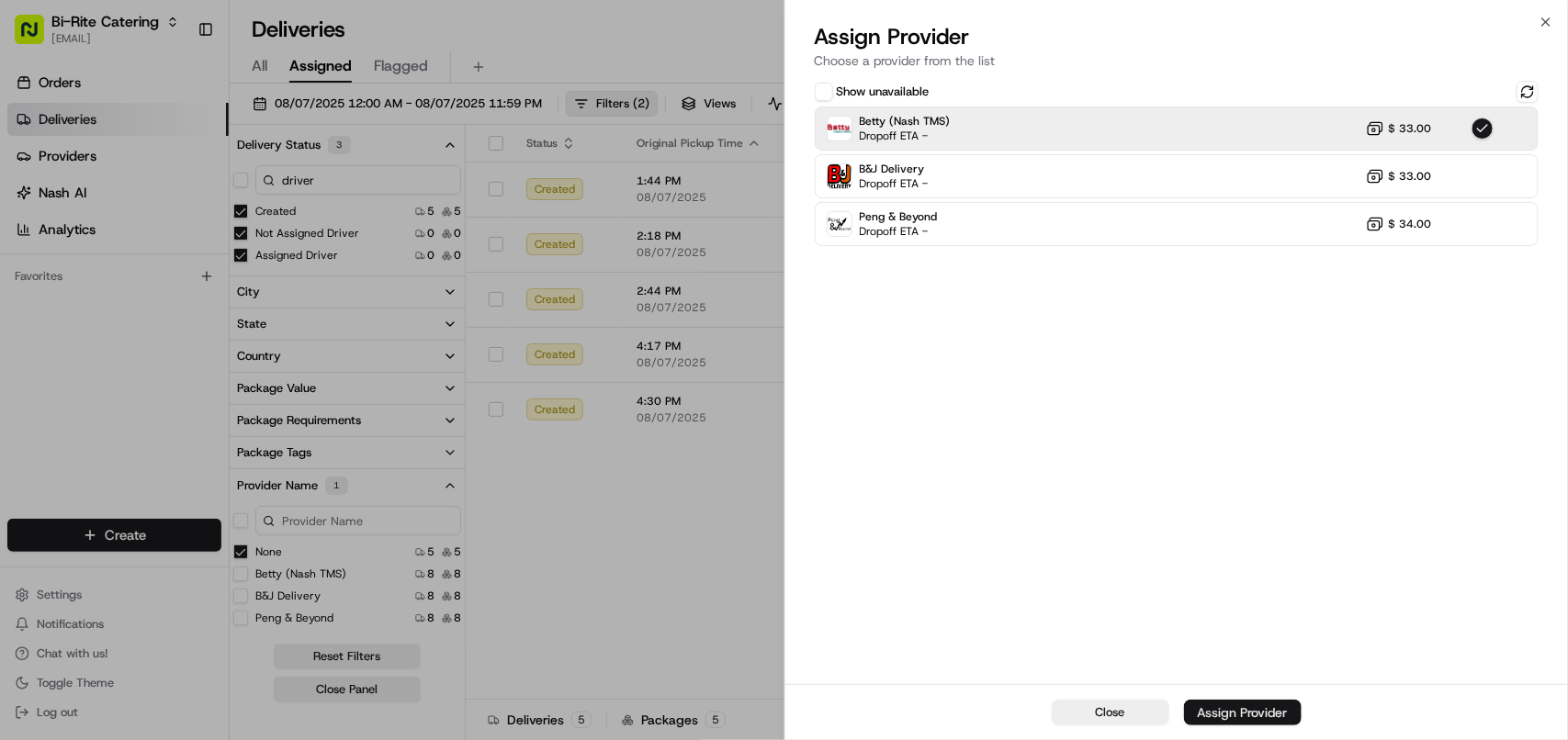 click on "Assign Provider" at bounding box center (1243, 712) 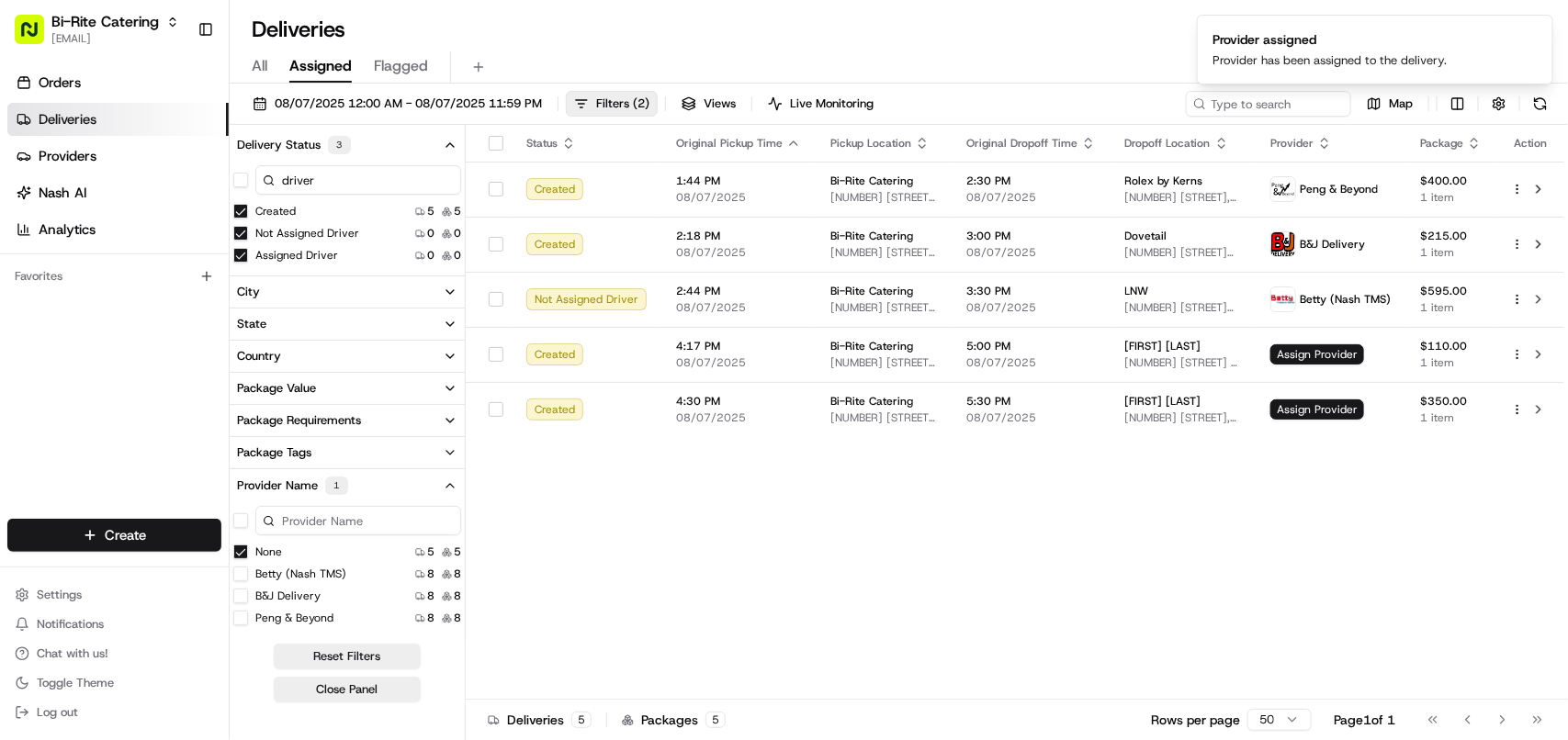 click on "None" at bounding box center (241, 552) 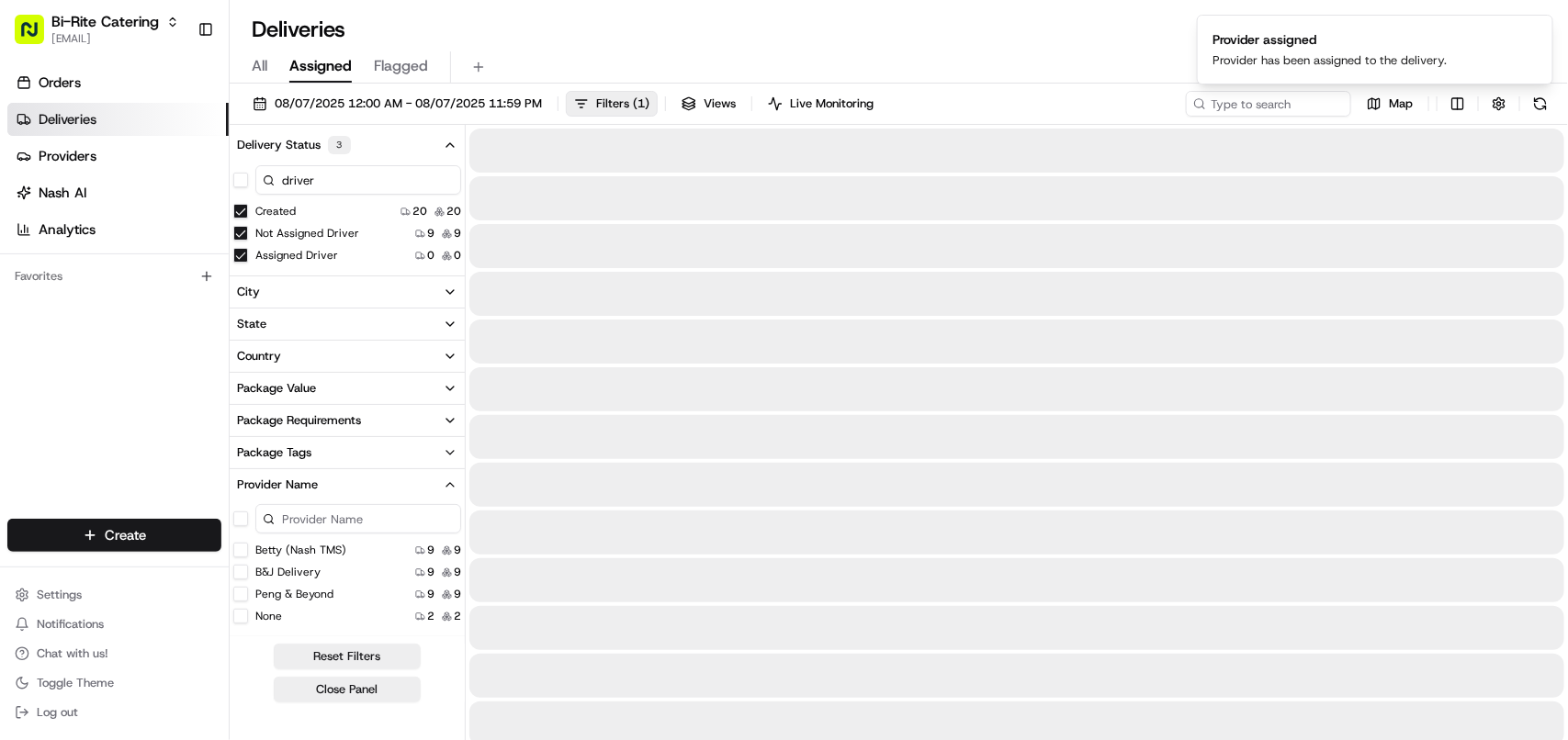click on "None" at bounding box center [241, 616] 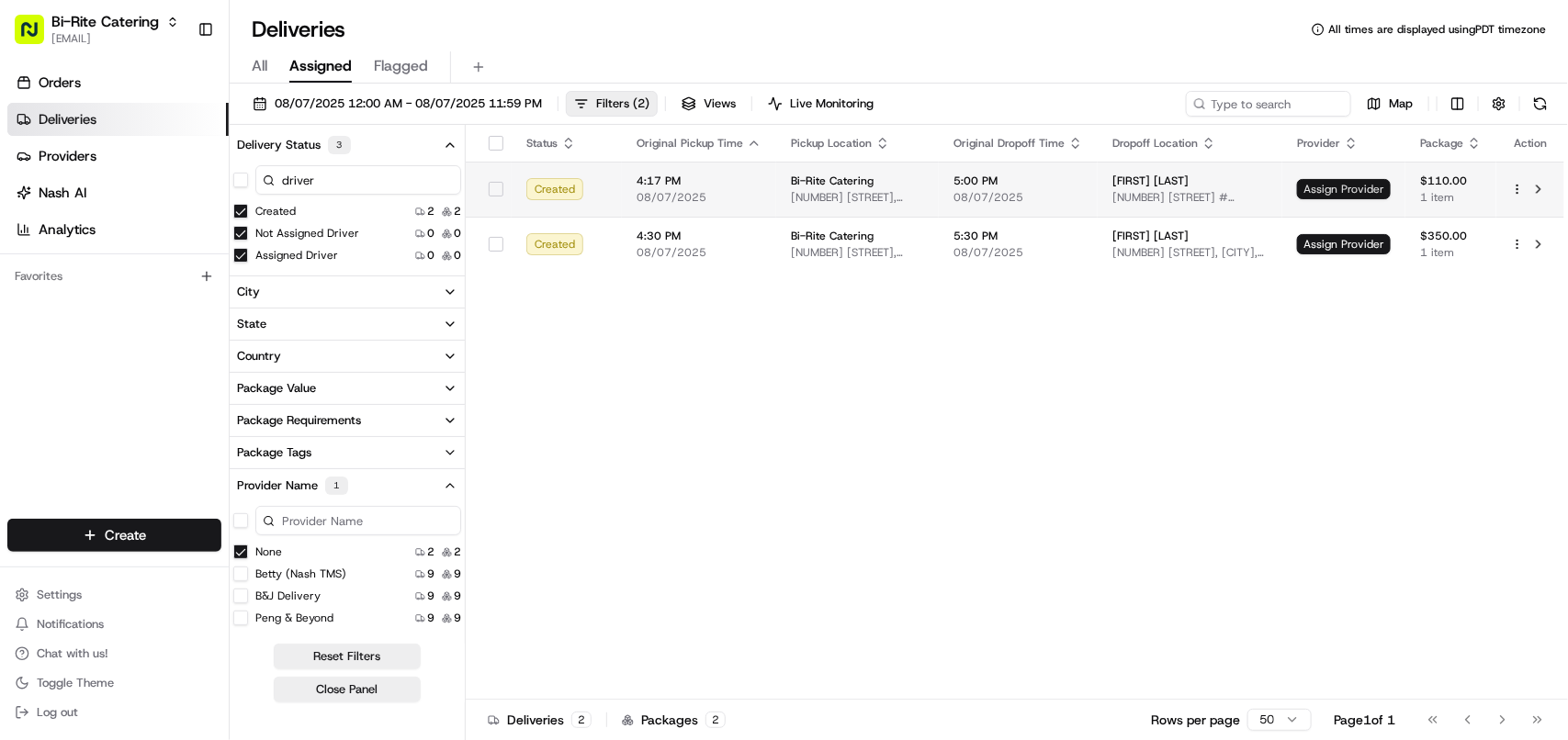 click on "Assign Provider" at bounding box center (1344, 189) 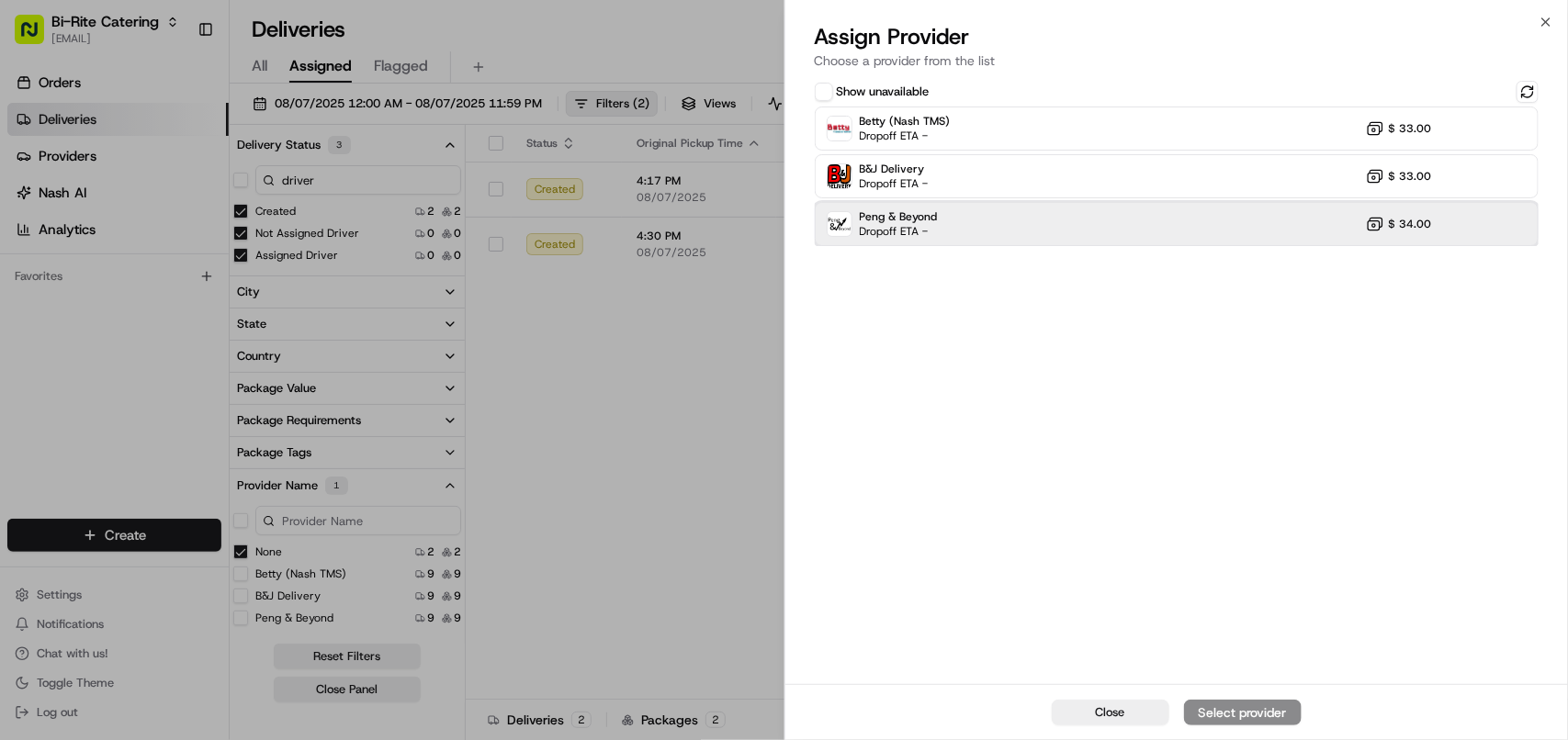 click on "Peng & Beyond Dropoff ETA   - $   34.00" at bounding box center (1177, 224) 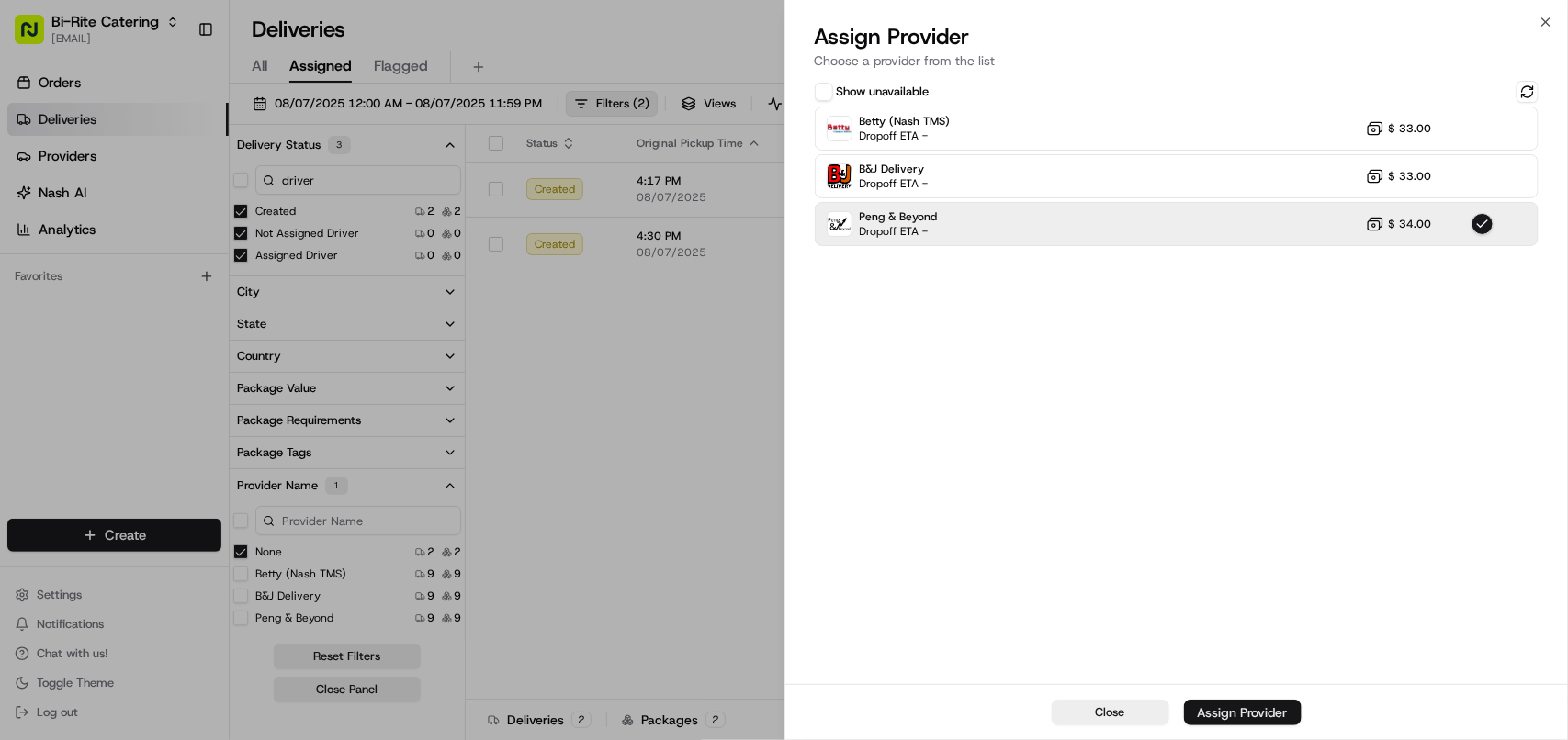 click on "Assign Provider" at bounding box center [1243, 712] 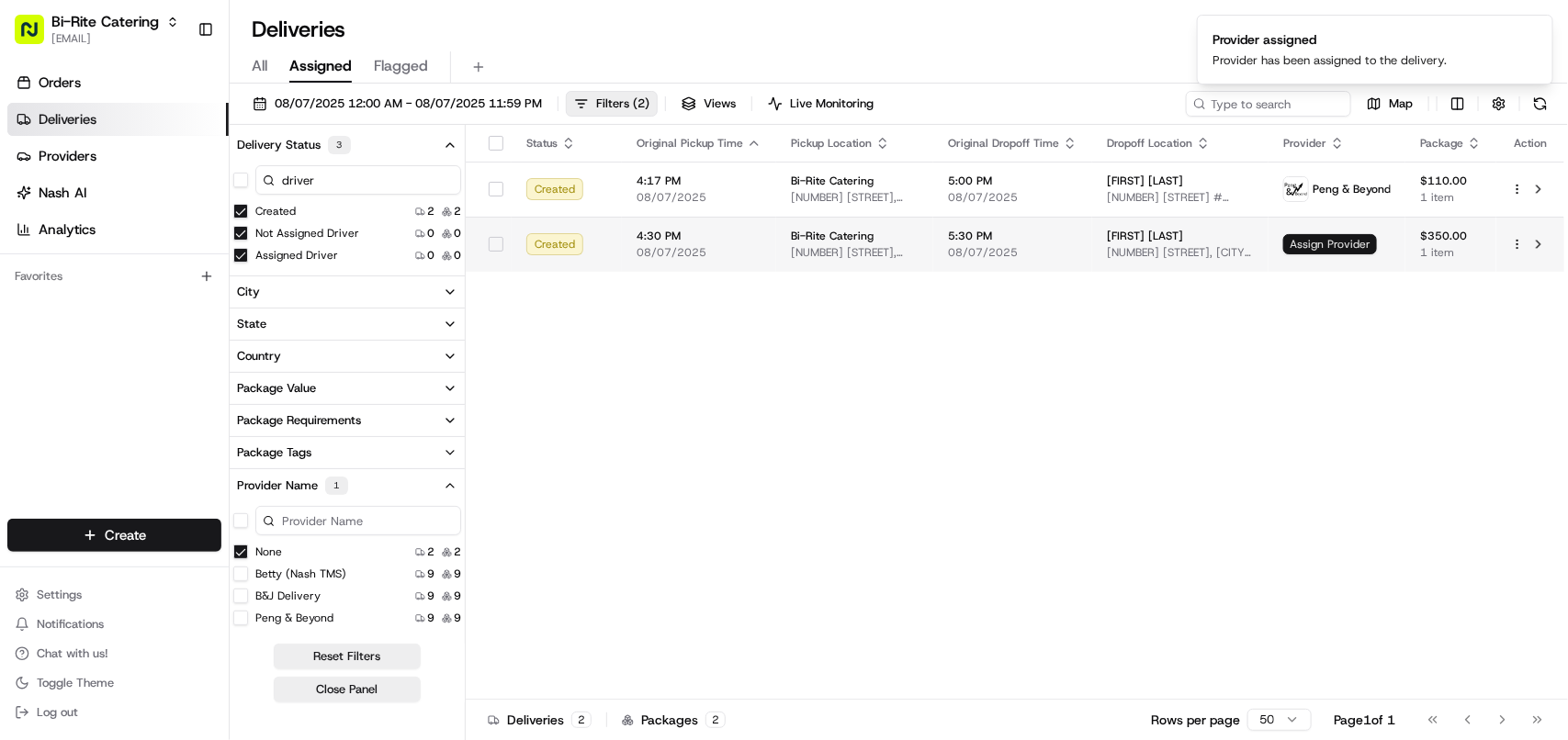 click on "Assign Provider" at bounding box center [1330, 244] 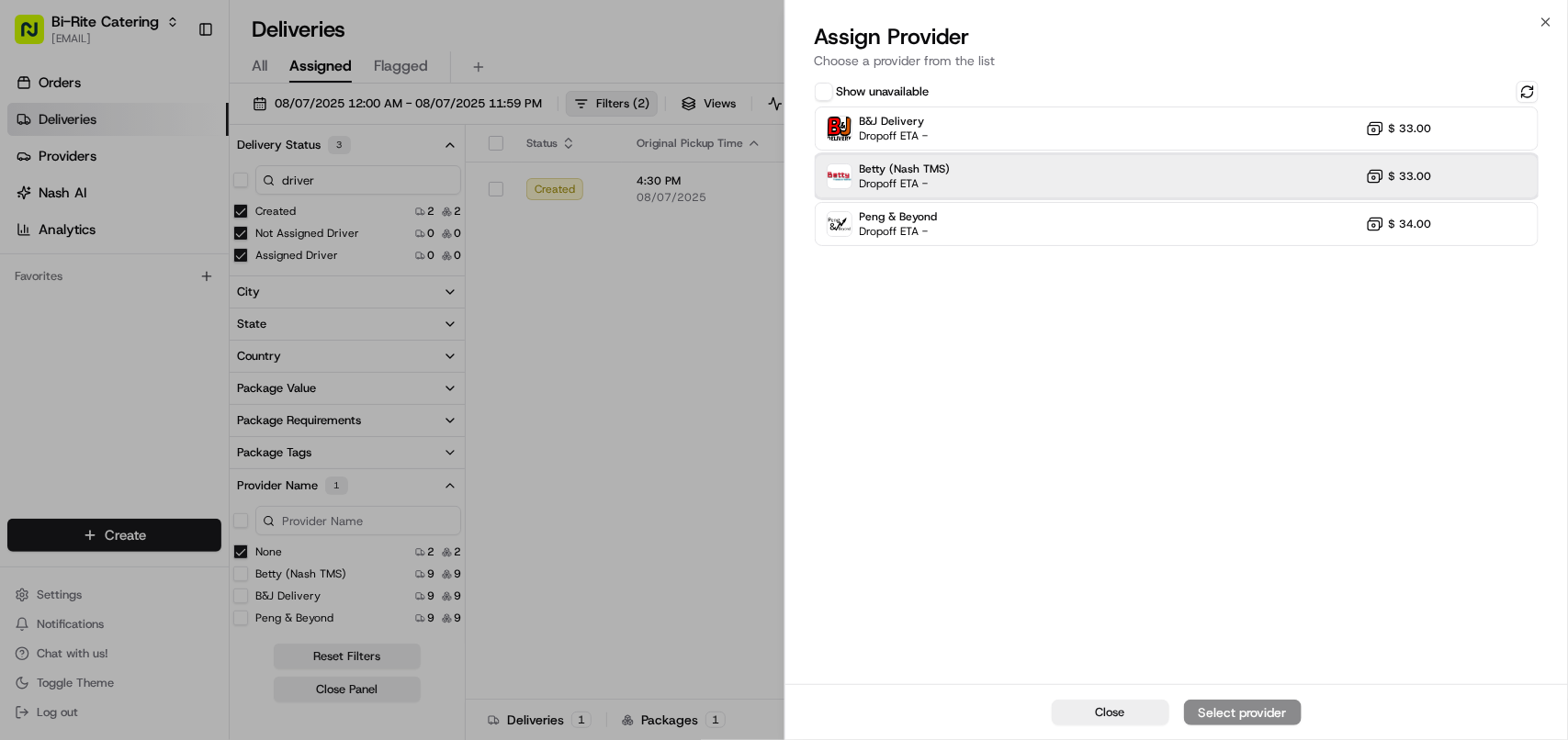 click on "Betty (Nash TMS) Dropoff ETA   - $   33.00" at bounding box center (1177, 176) 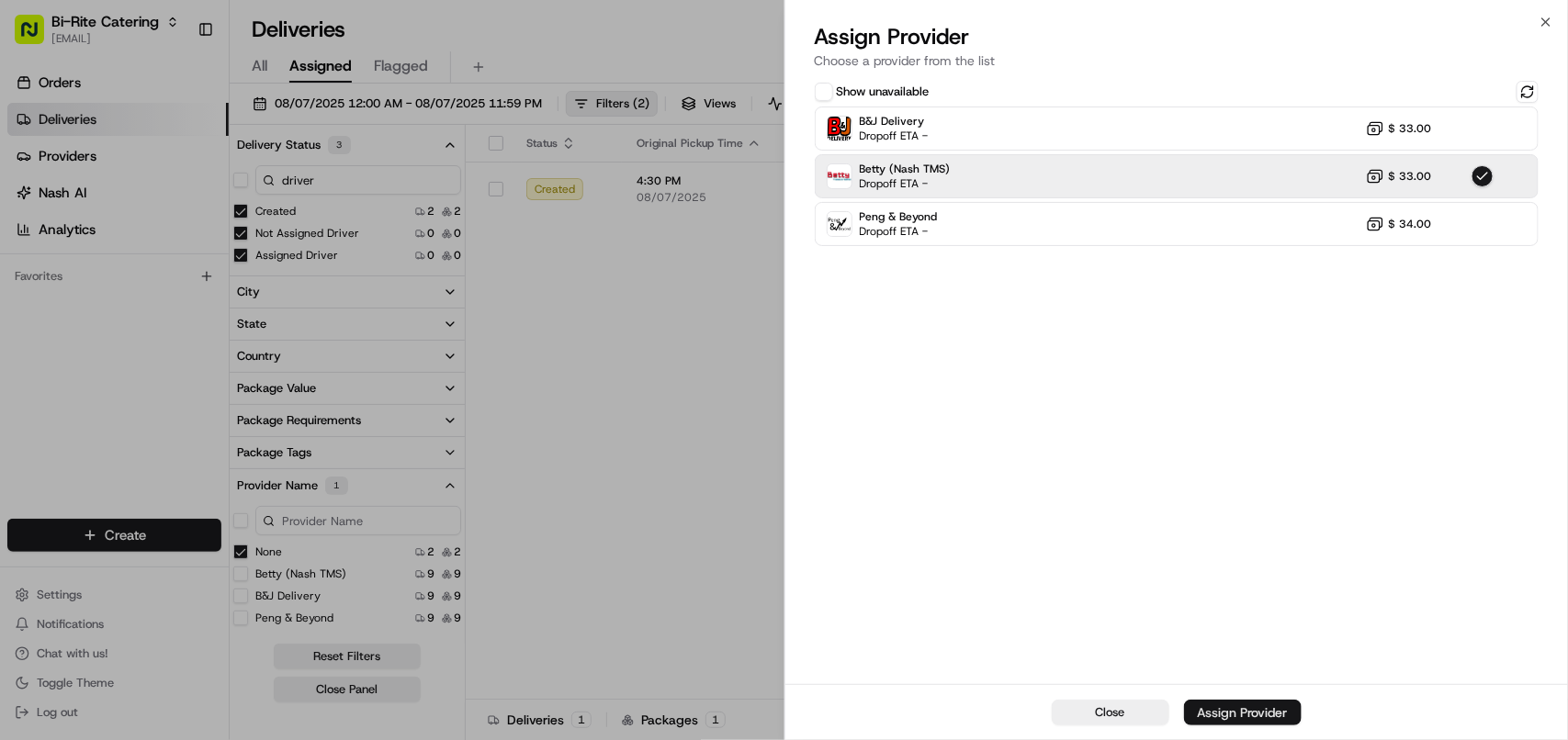 click on "Assign Provider" at bounding box center [1243, 712] 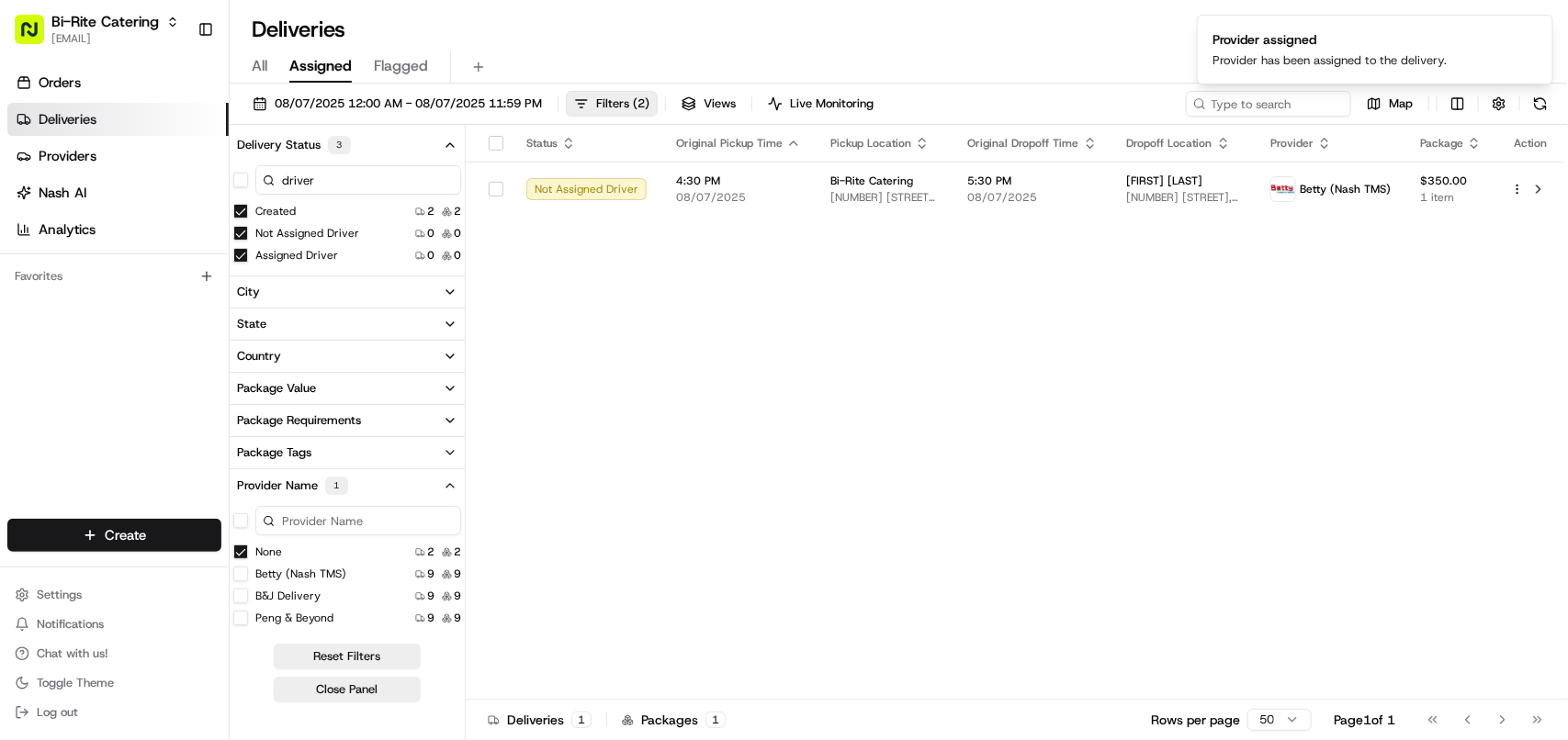 click on "None" at bounding box center [241, 552] 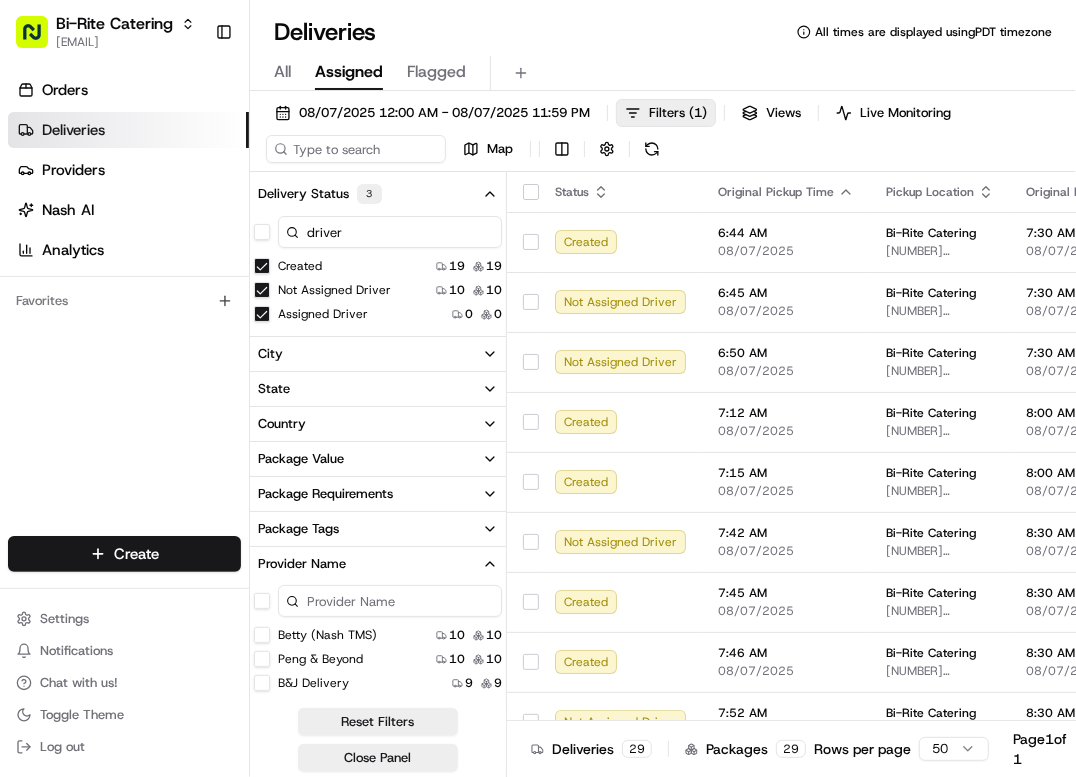 type on "on" 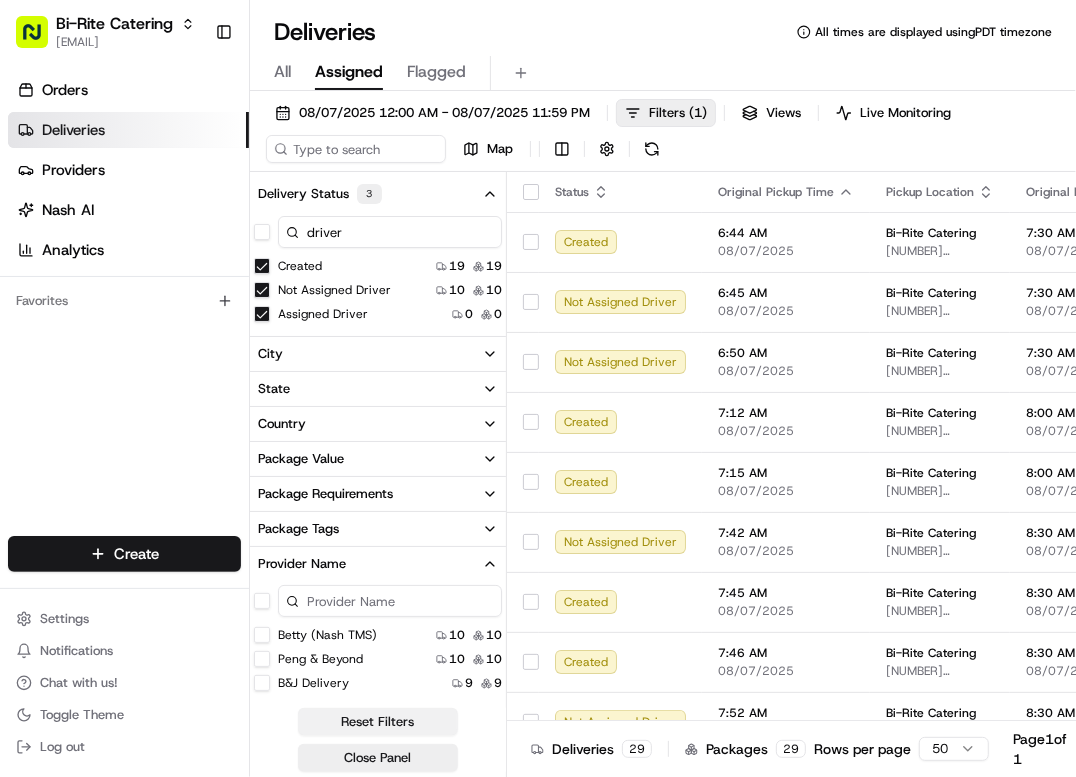 click on "Reset Filters" at bounding box center [378, 722] 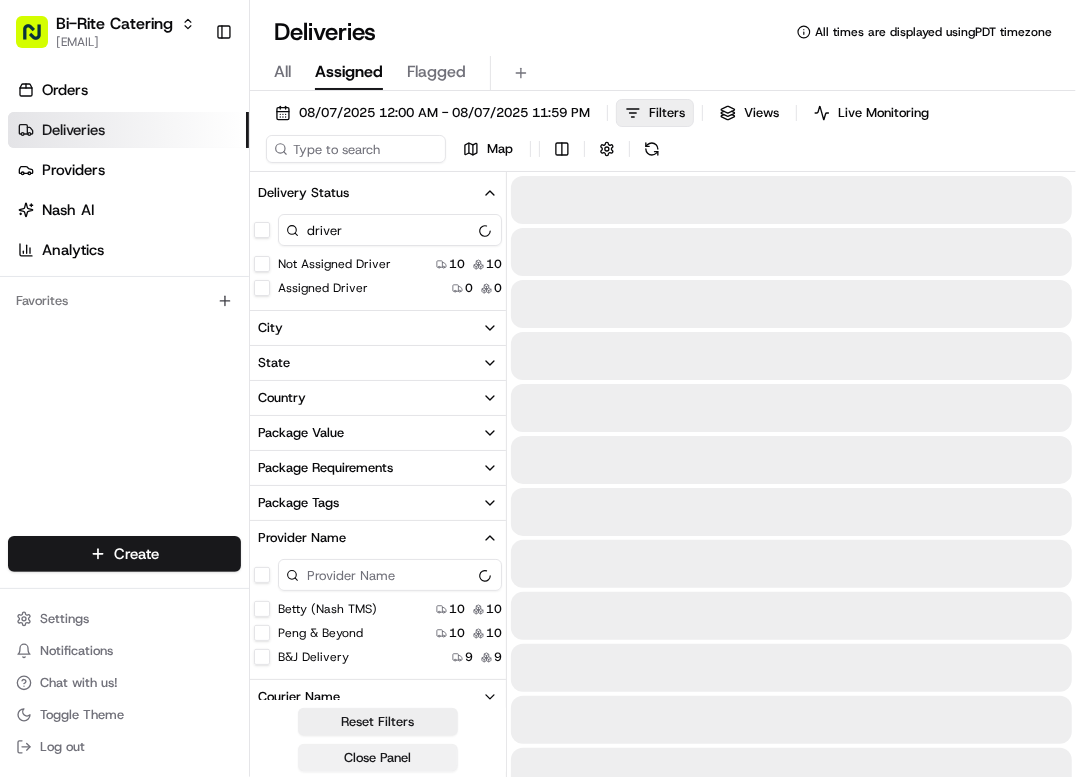 click on "Close Panel" at bounding box center [378, 758] 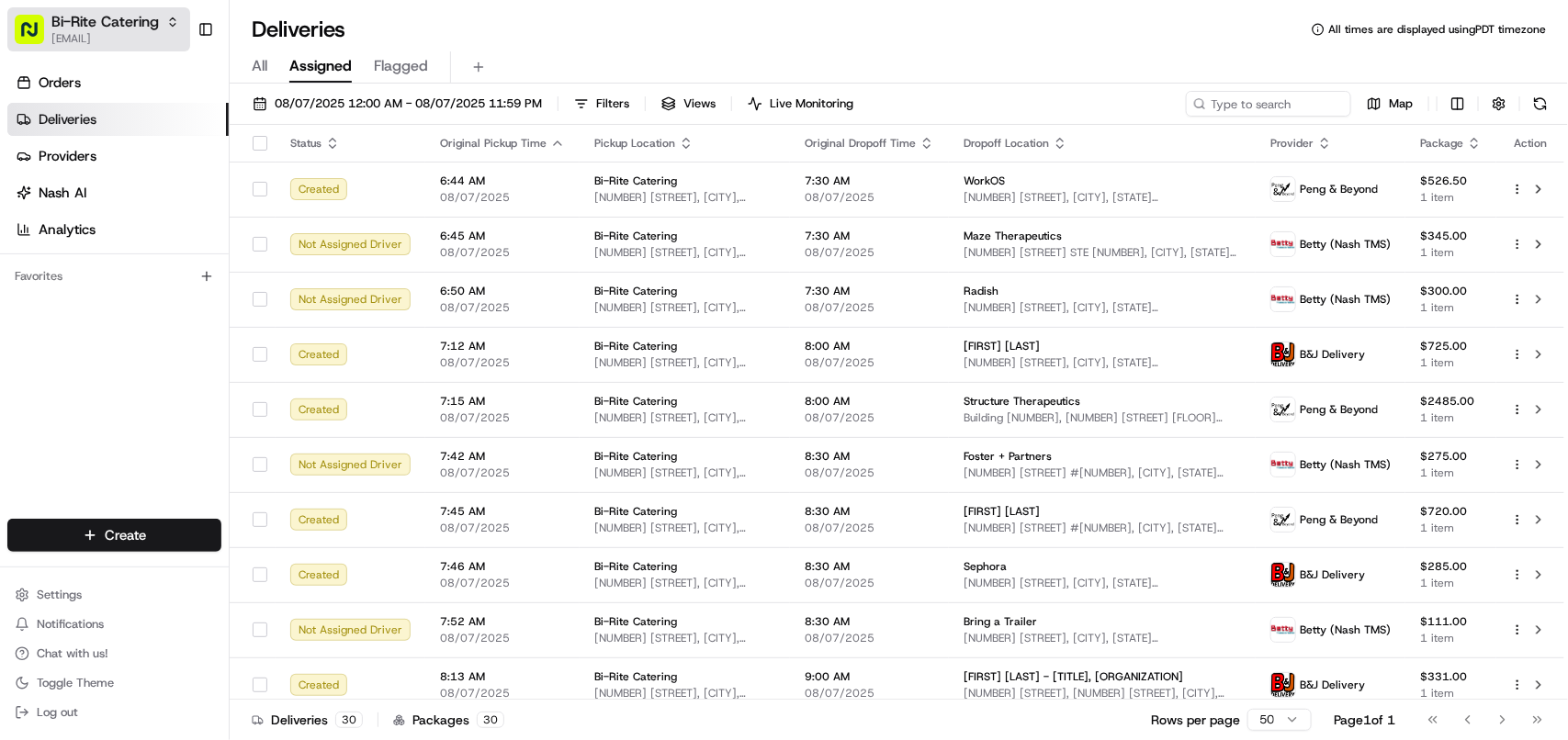 click on "[EMAIL]" at bounding box center [115, 39] 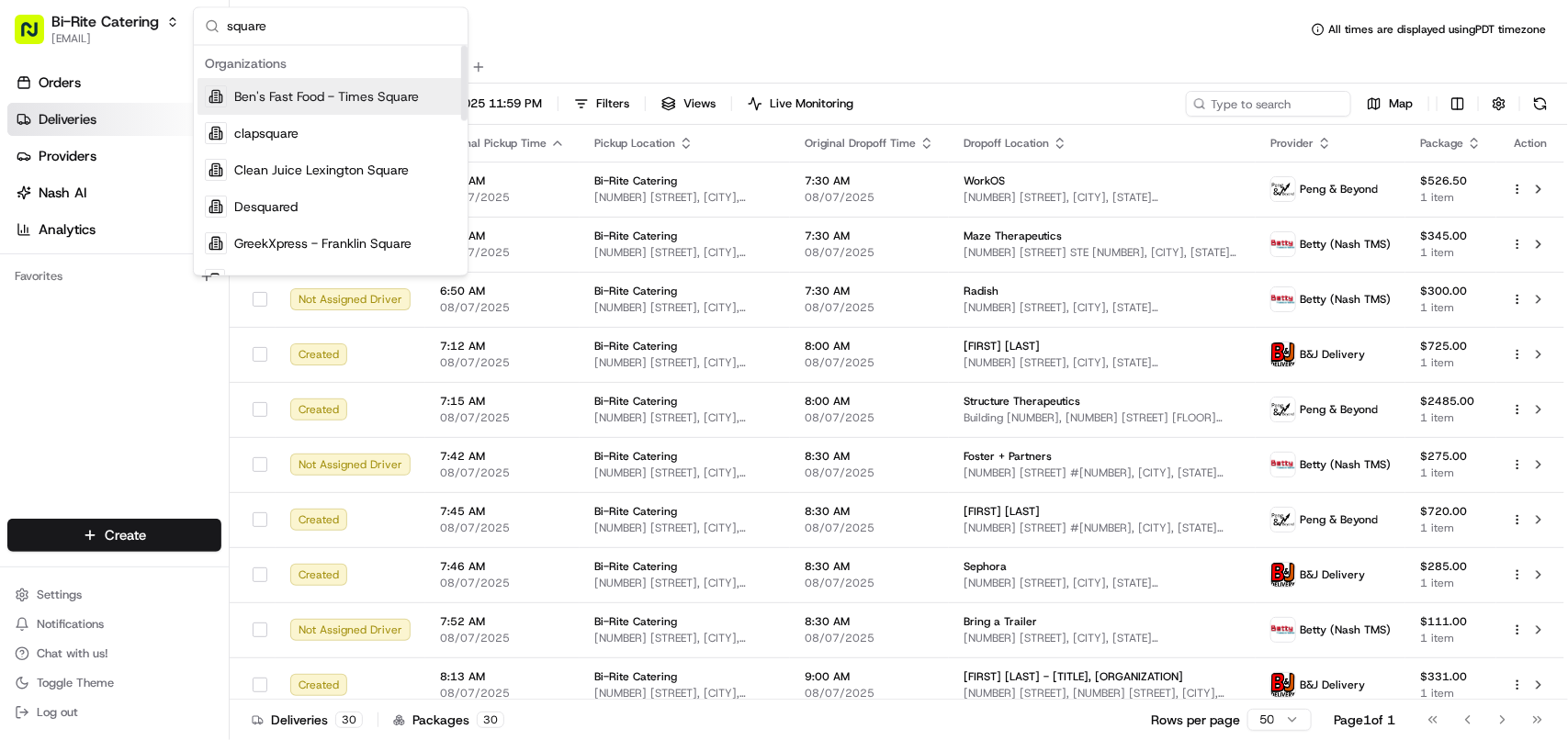 type on "square" 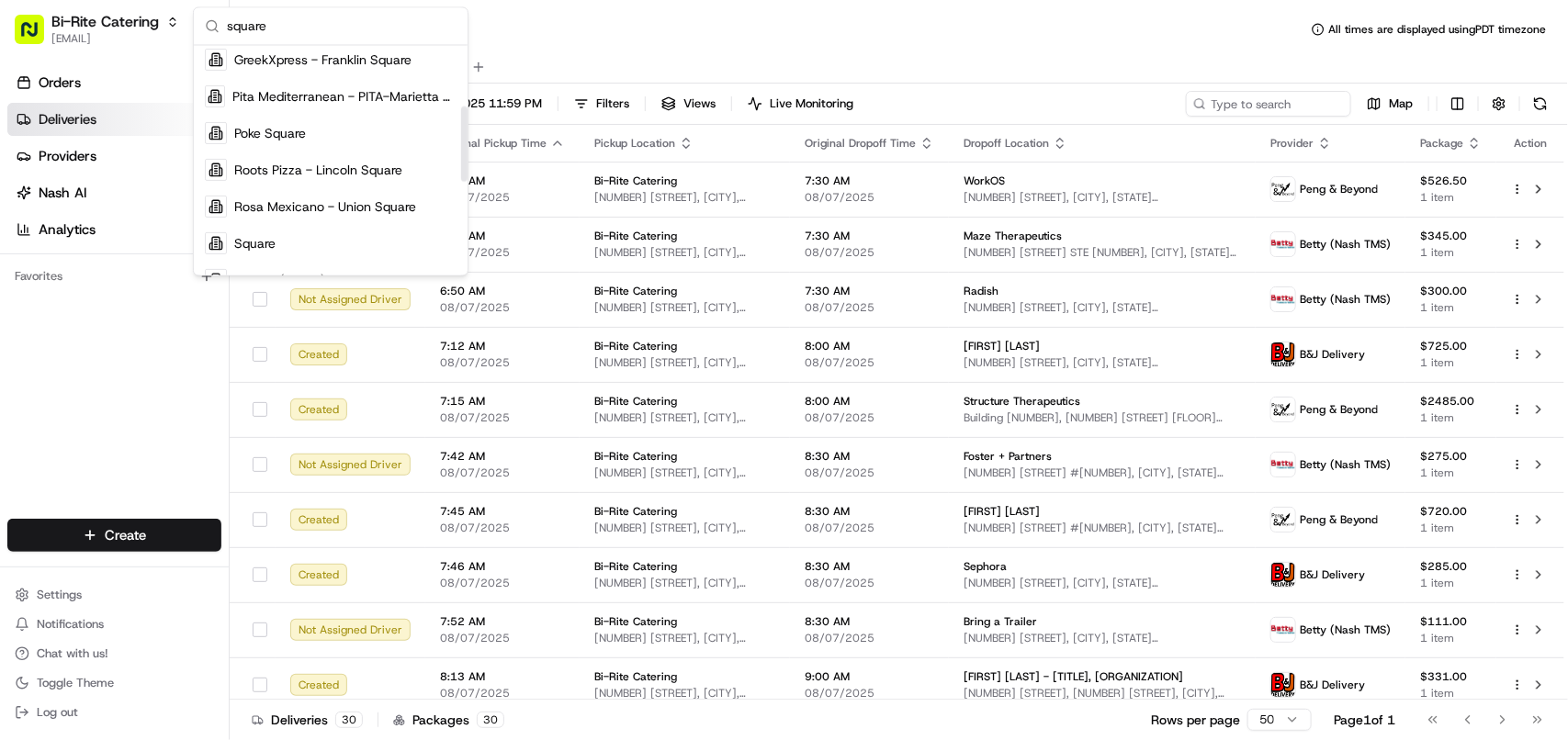 scroll, scrollTop: 264, scrollLeft: 0, axis: vertical 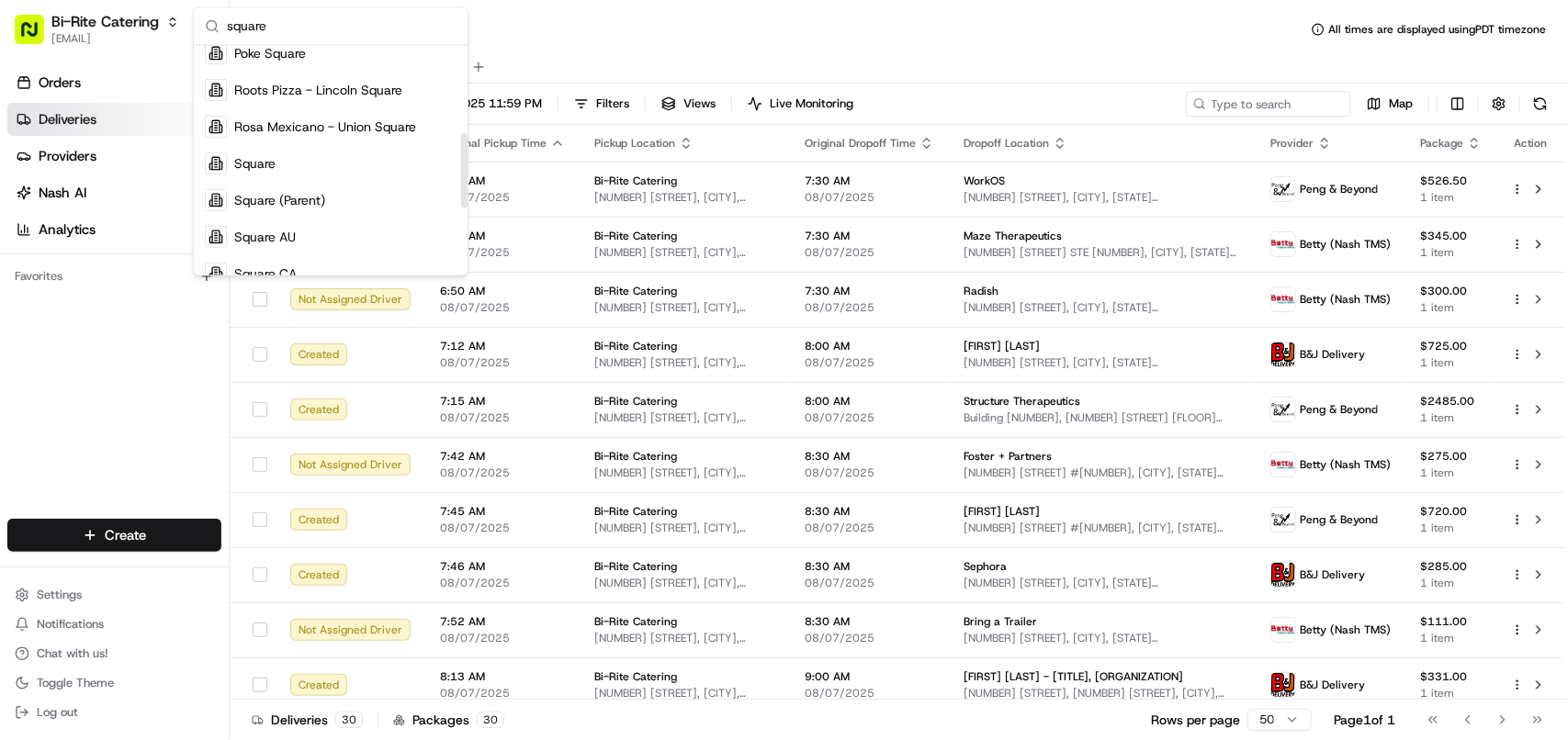 drag, startPoint x: 466, startPoint y: 95, endPoint x: 466, endPoint y: 182, distance: 87 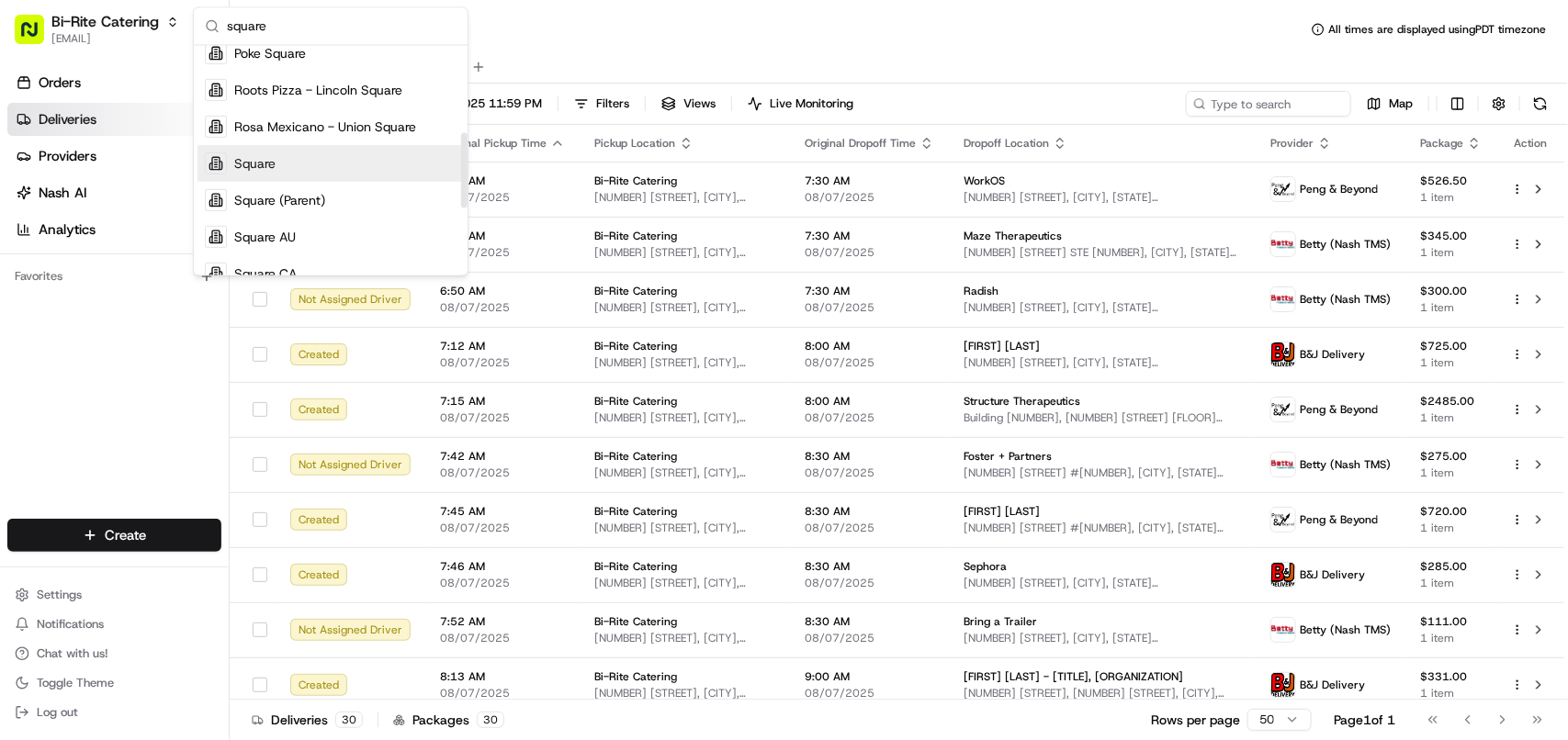click on "Square" at bounding box center [331, 163] 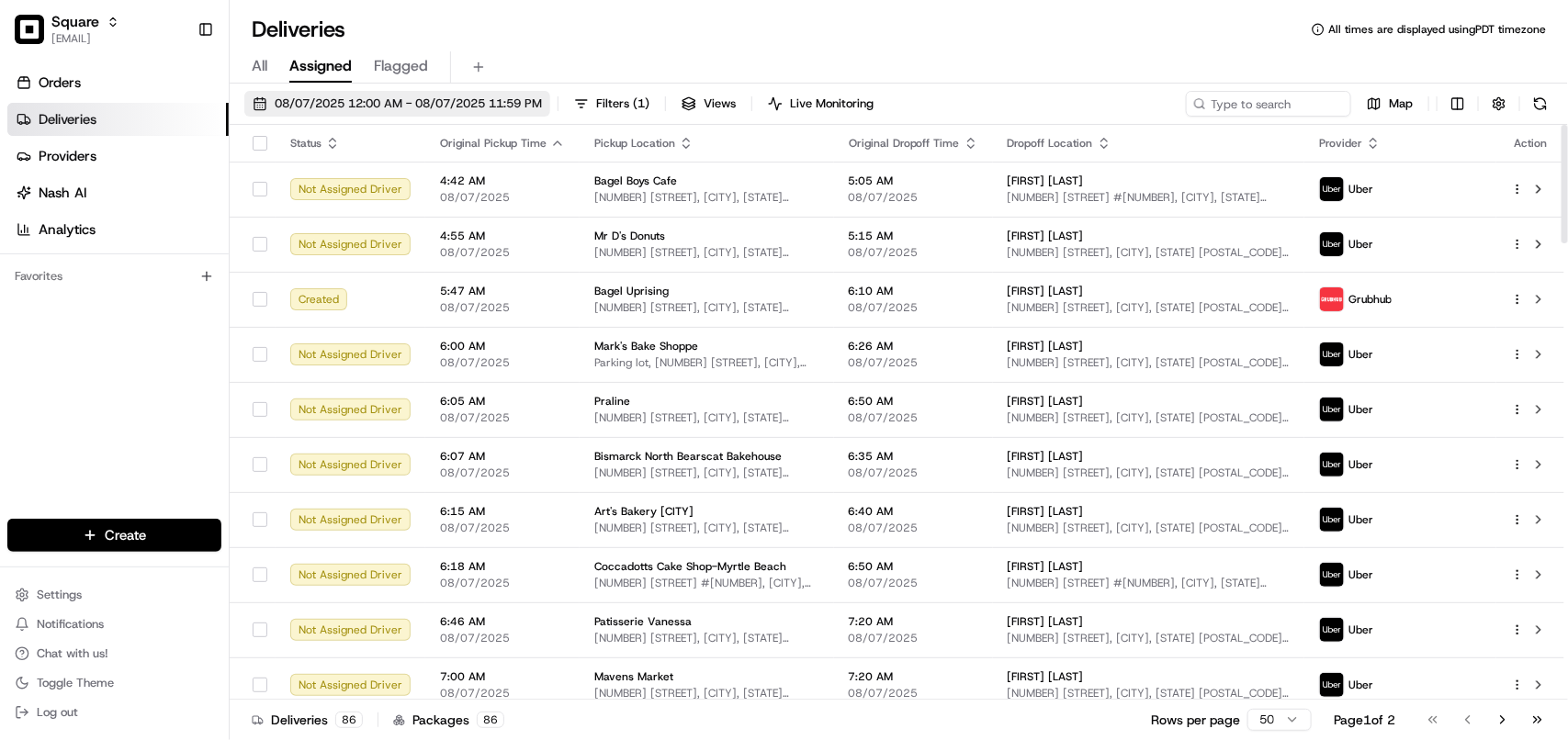 click on "08/07/2025 12:00 AM - 08/07/2025 11:59 PM" at bounding box center [397, 104] 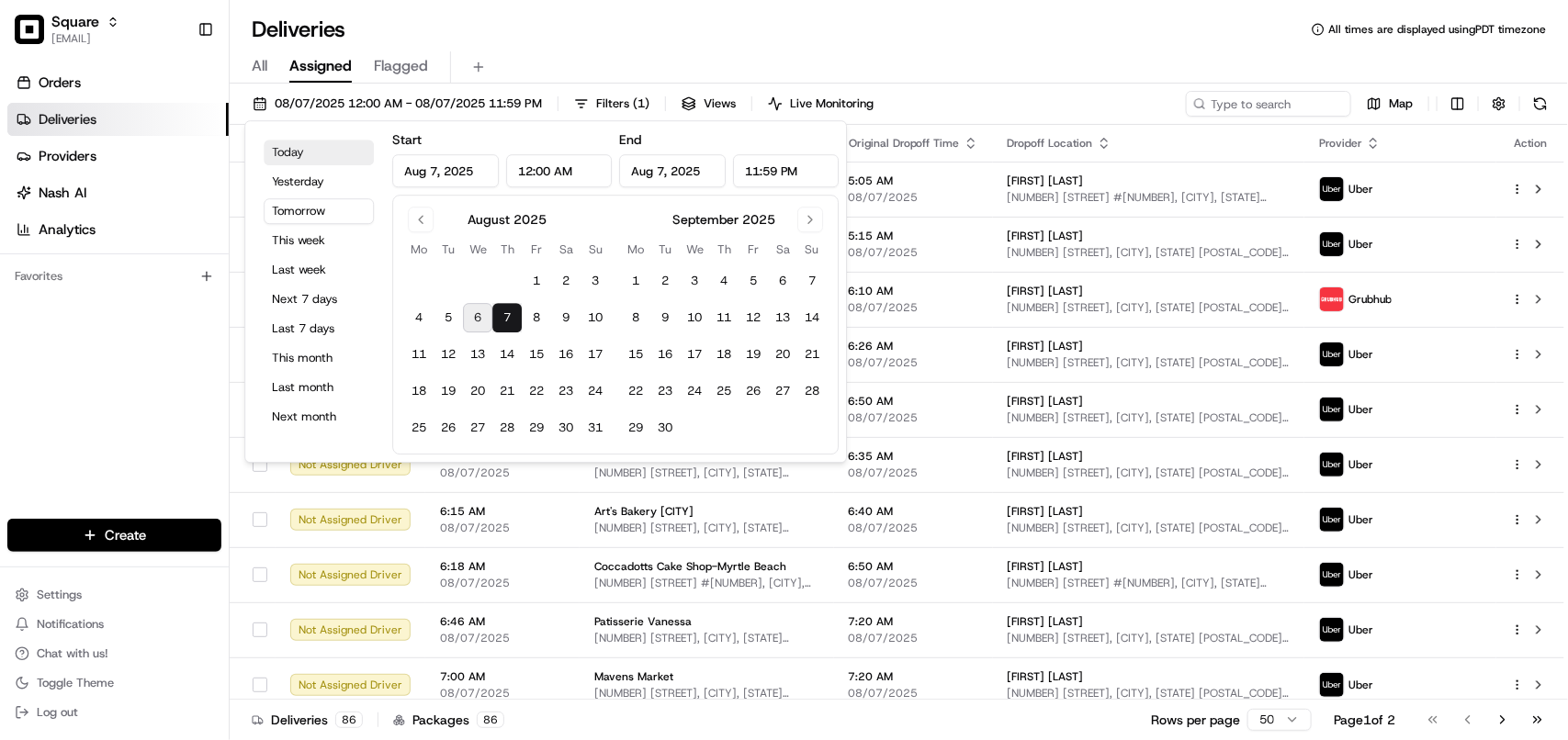 click on "Today" at bounding box center (319, 152) 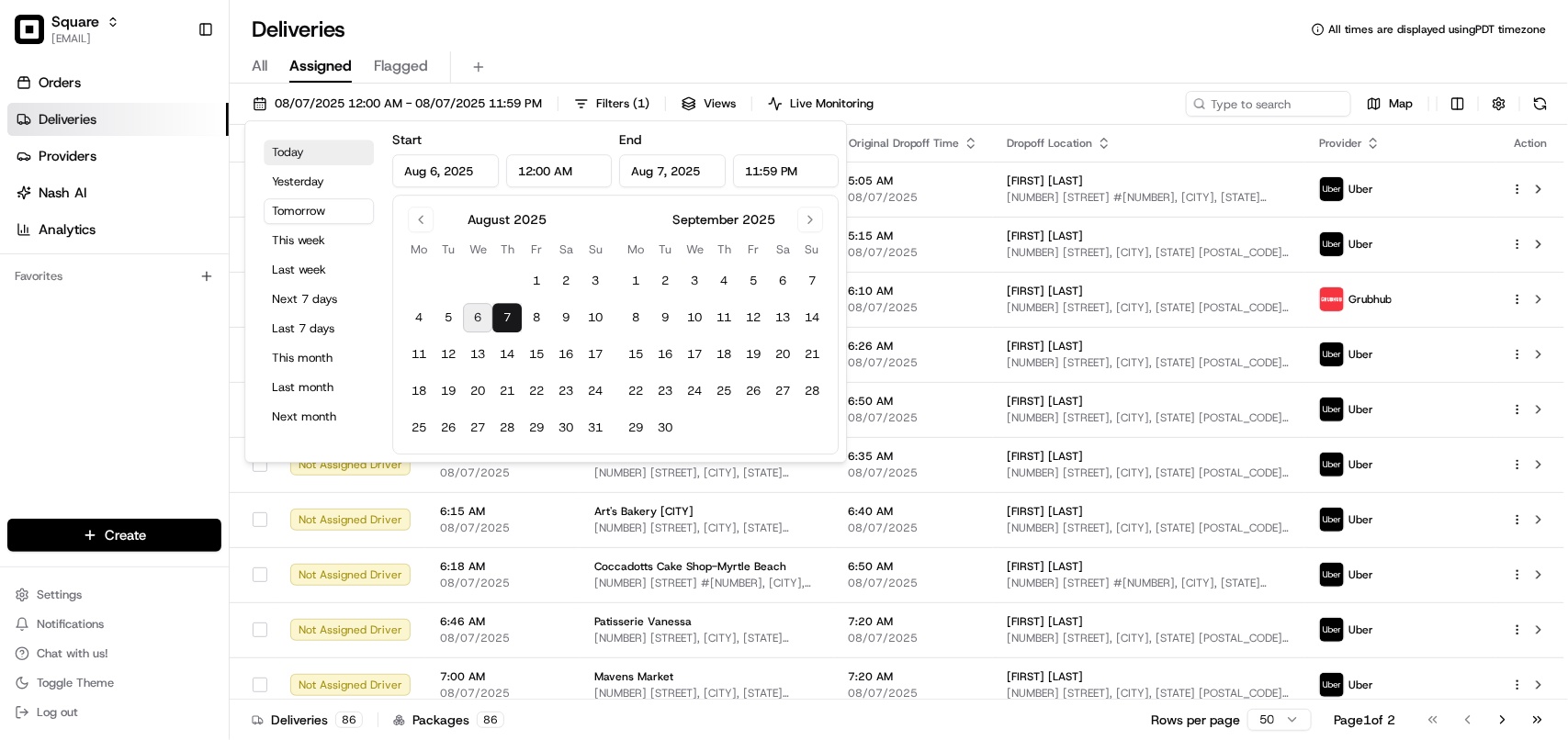 type on "Aug 6, 2025" 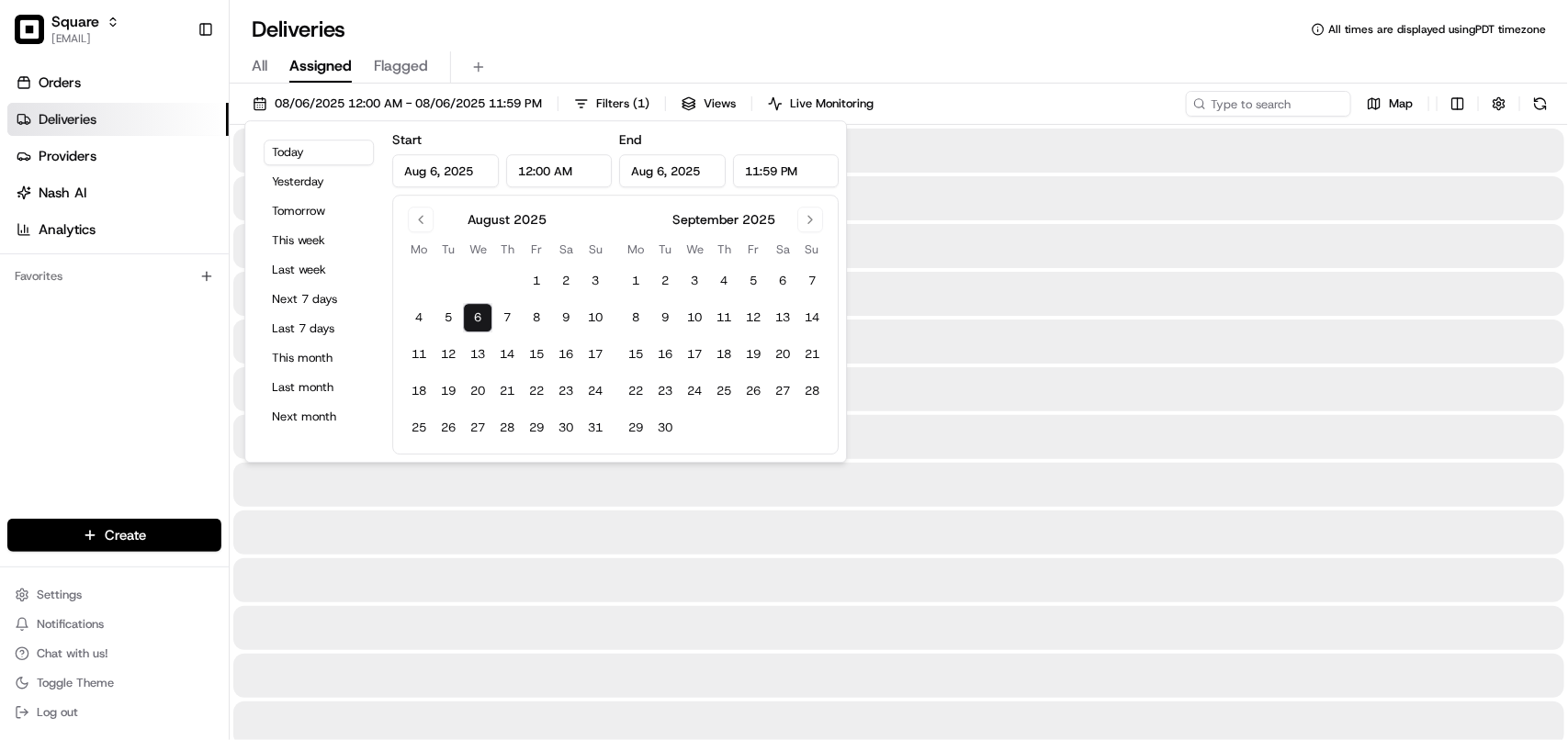 click on "All Assigned Flagged" at bounding box center (898, 67) 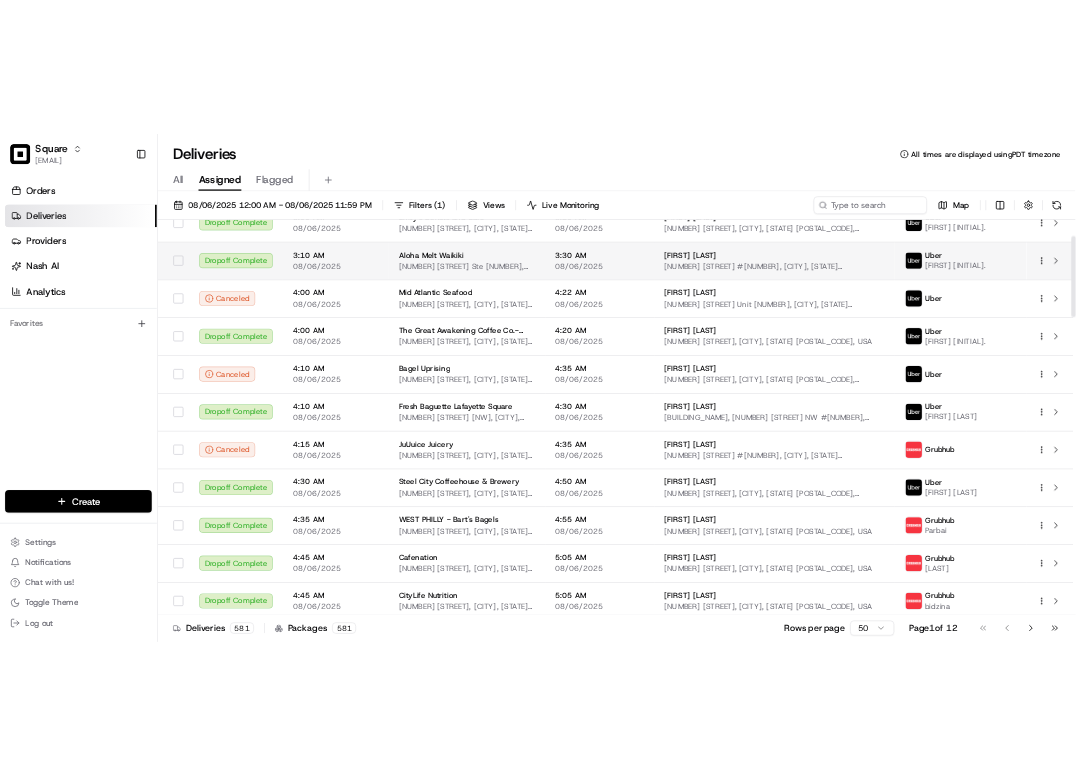 scroll, scrollTop: 0, scrollLeft: 0, axis: both 